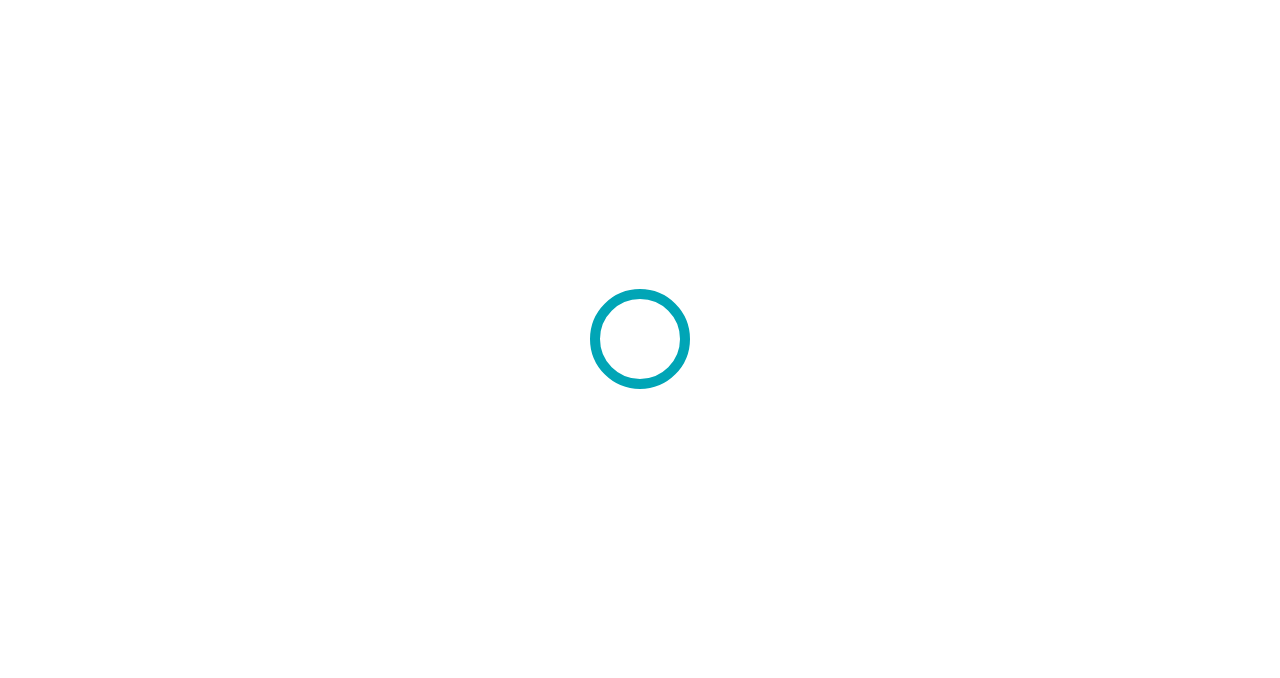 scroll, scrollTop: 0, scrollLeft: 0, axis: both 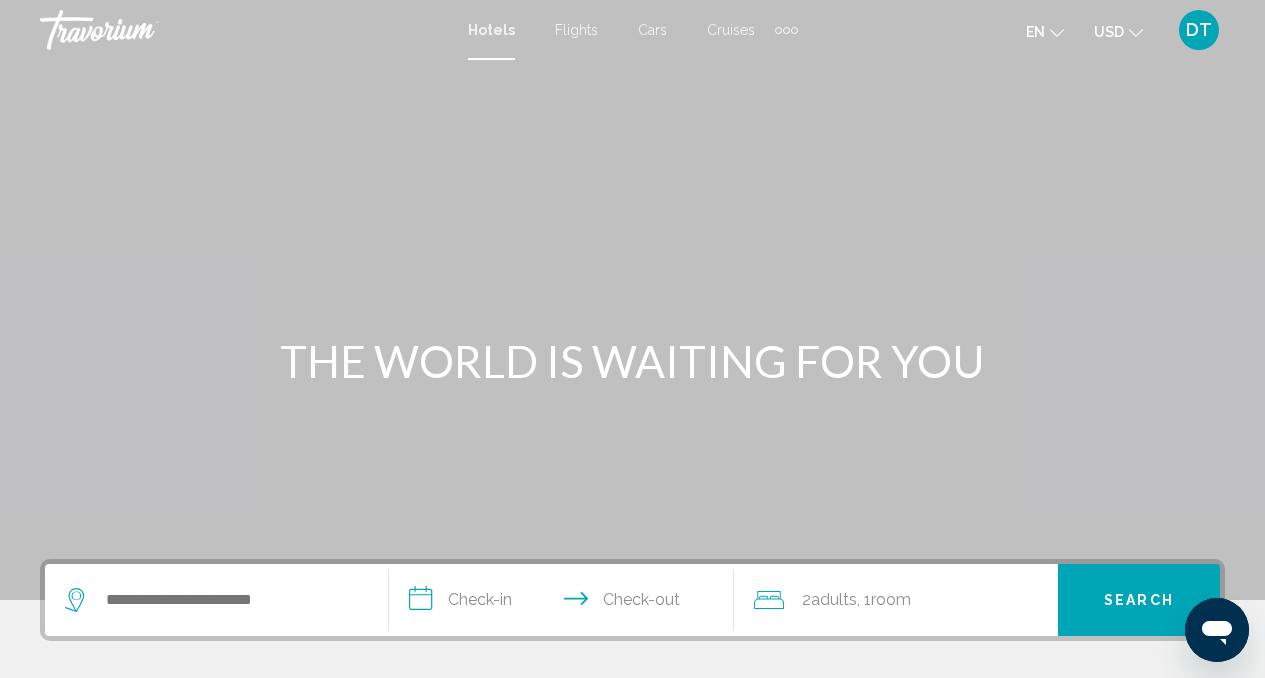 click at bounding box center (216, 600) 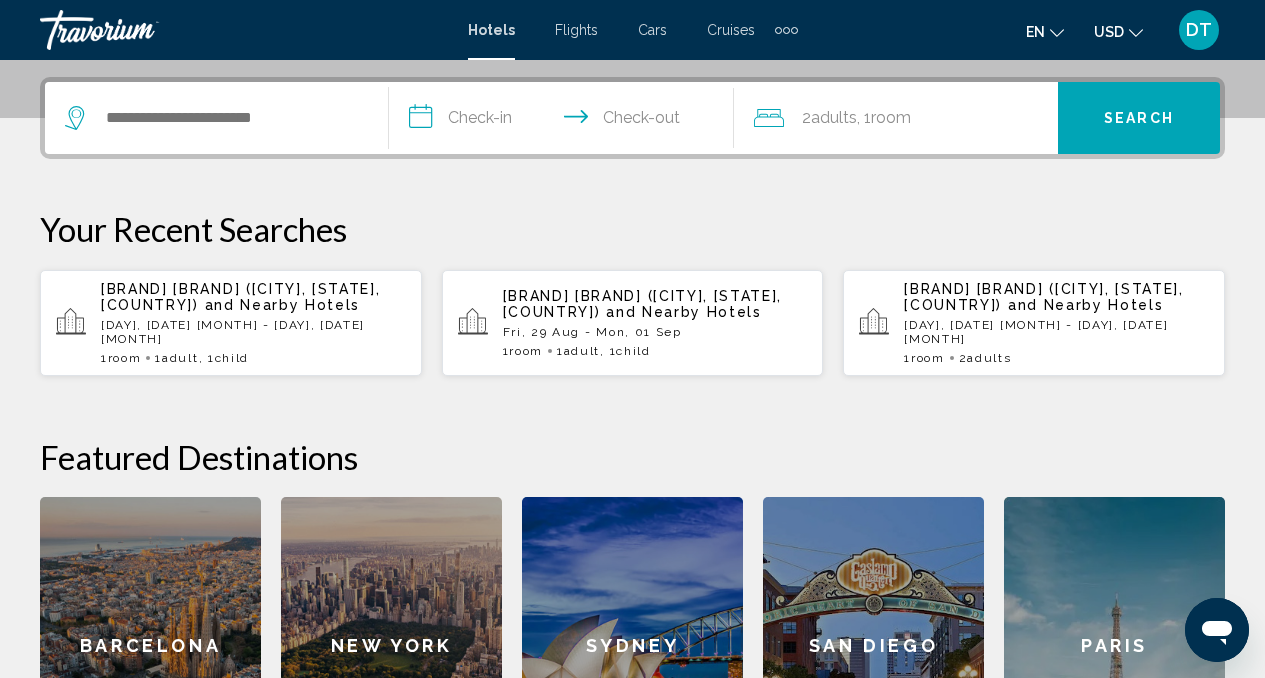 scroll, scrollTop: 494, scrollLeft: 0, axis: vertical 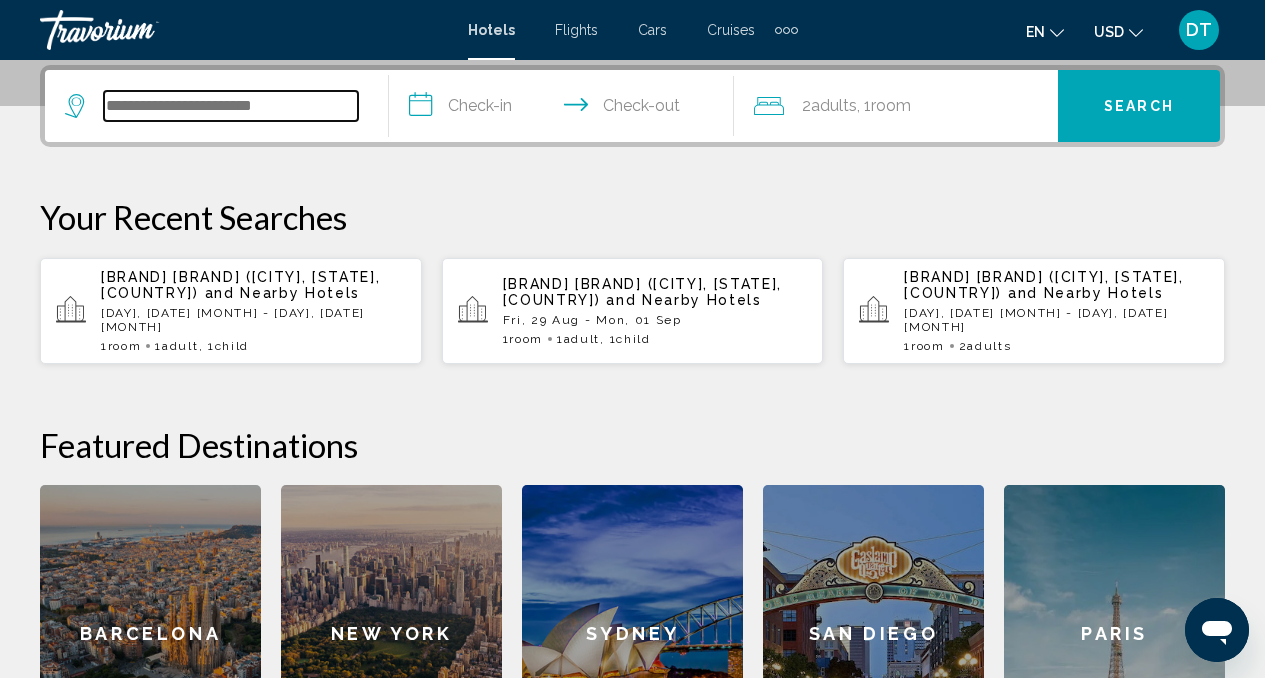 click at bounding box center (231, 106) 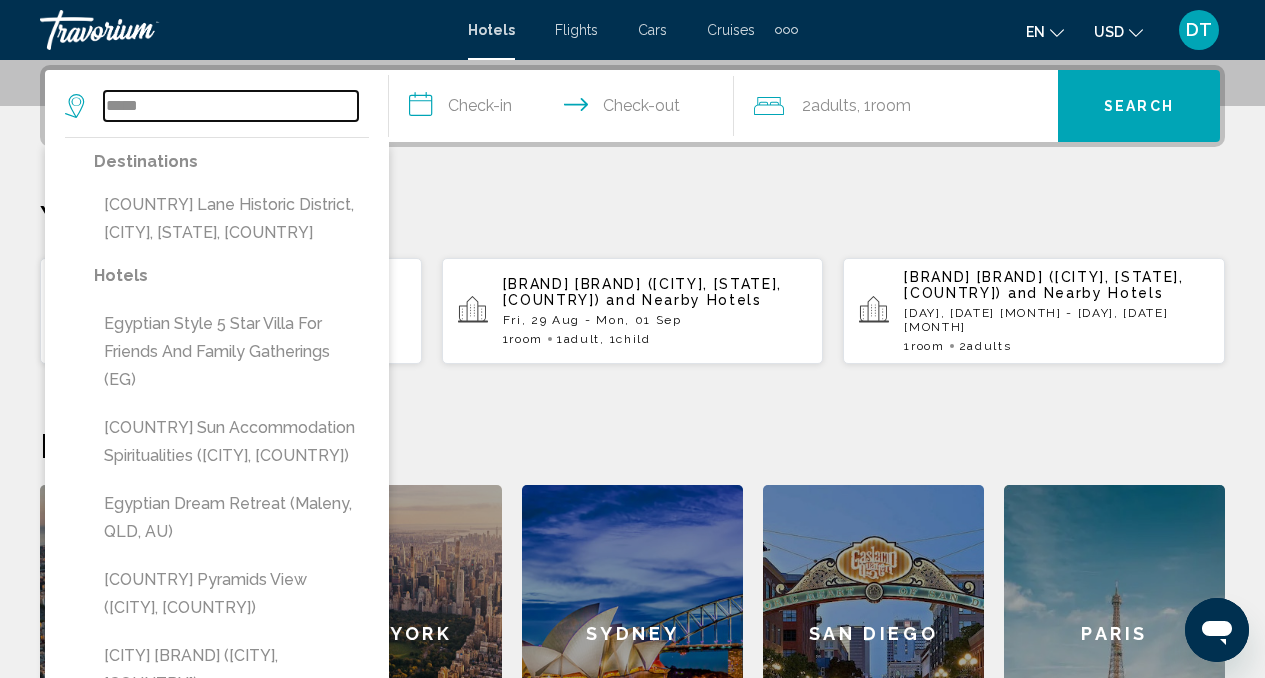type on "*****" 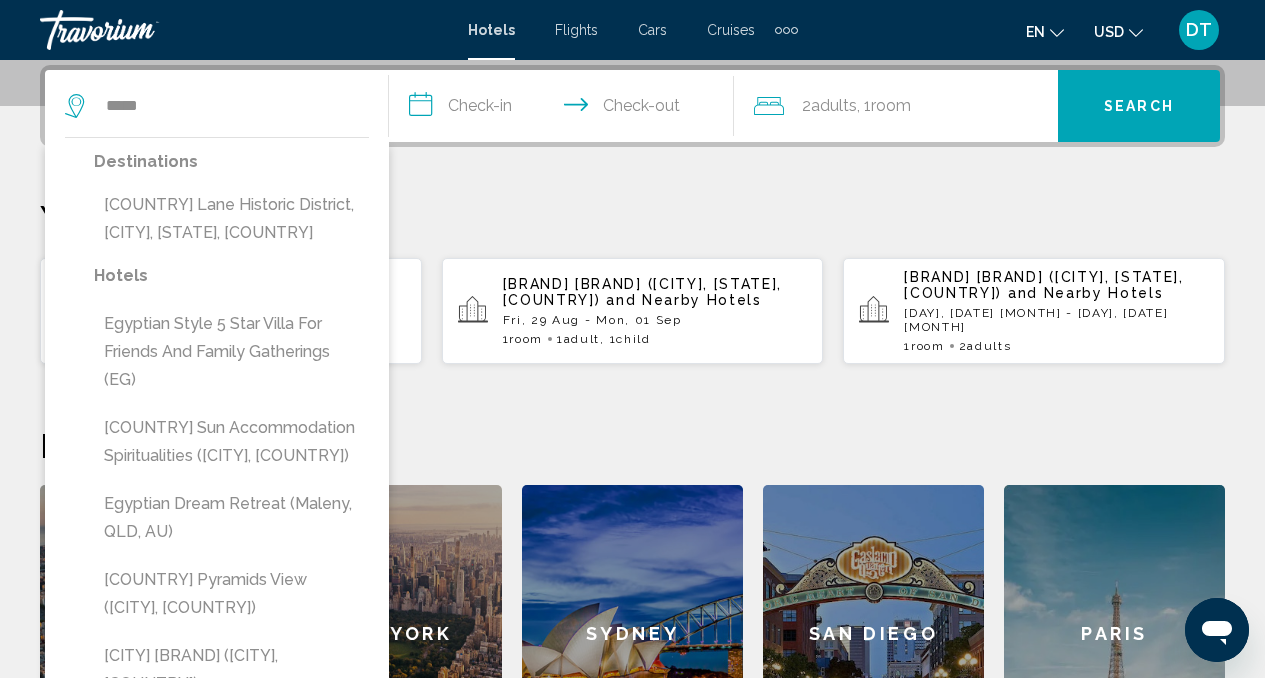 click on "**********" at bounding box center (632, 423) 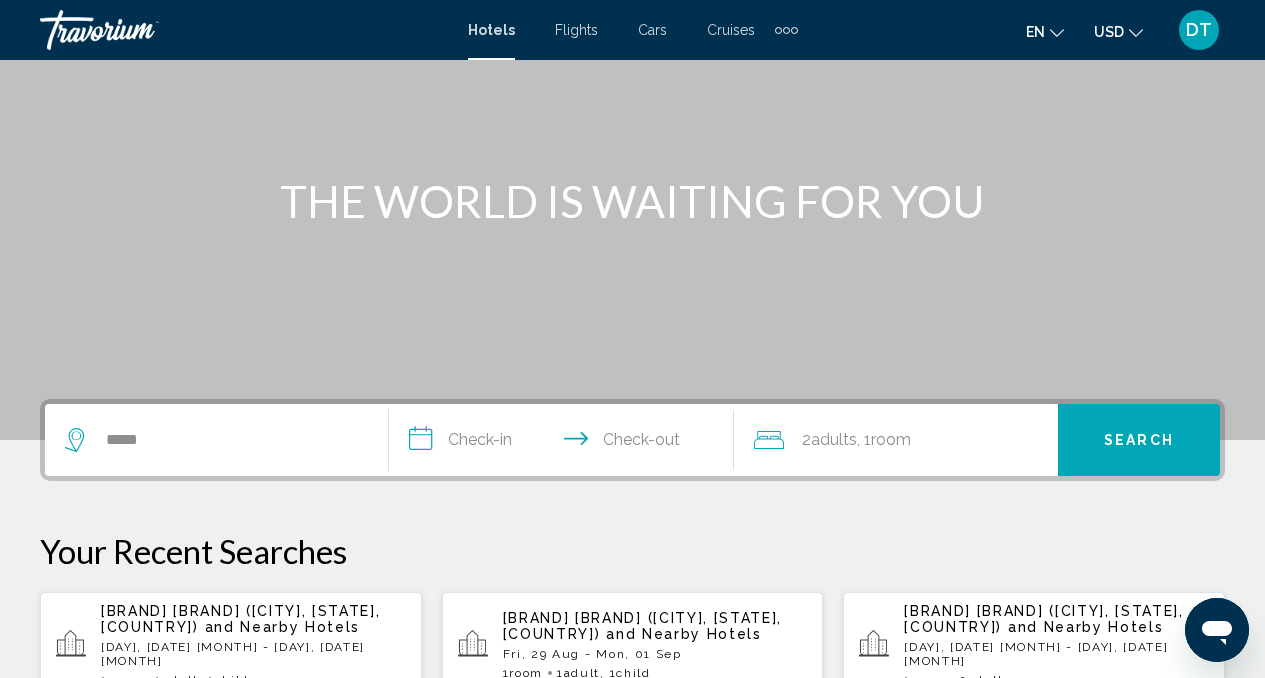 scroll, scrollTop: 159, scrollLeft: 0, axis: vertical 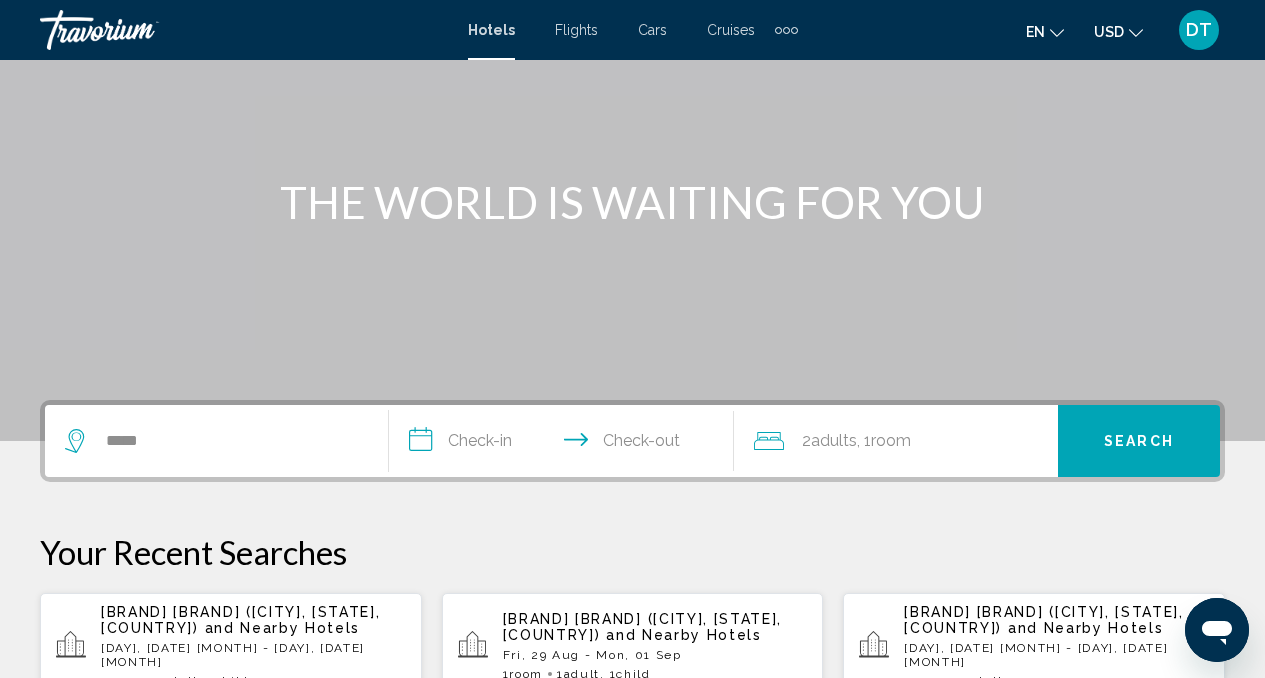 click on "**********" at bounding box center (565, 444) 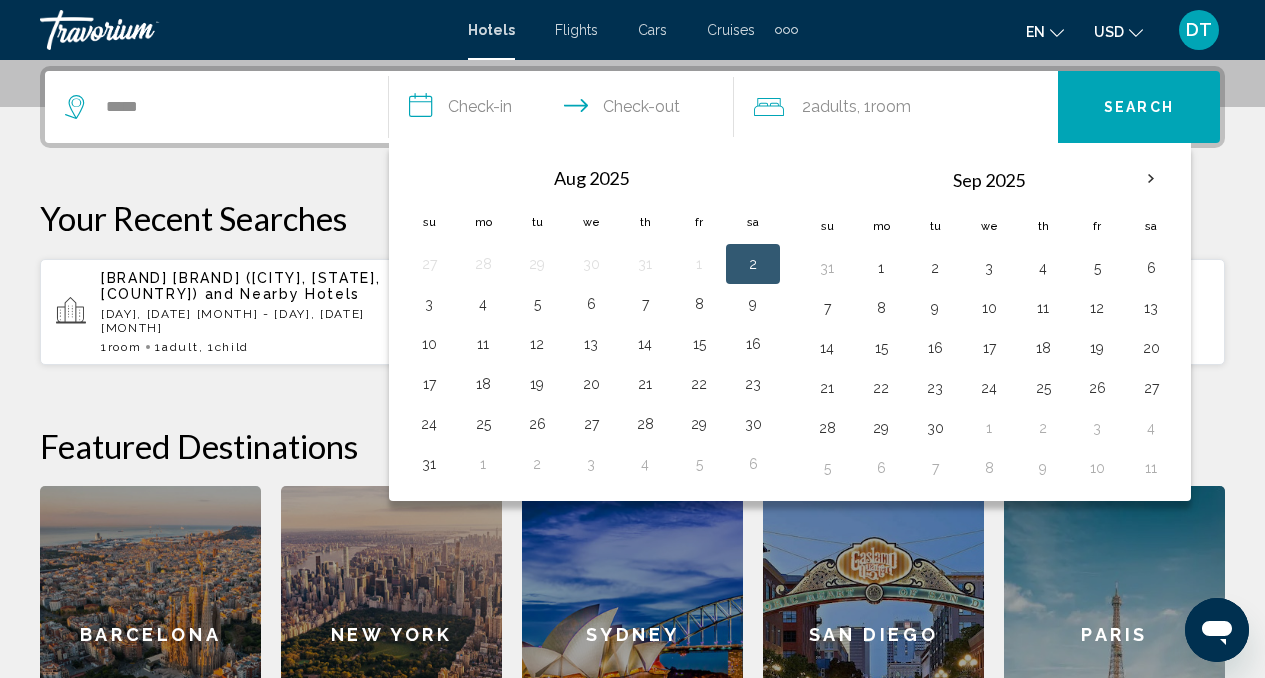 scroll, scrollTop: 494, scrollLeft: 0, axis: vertical 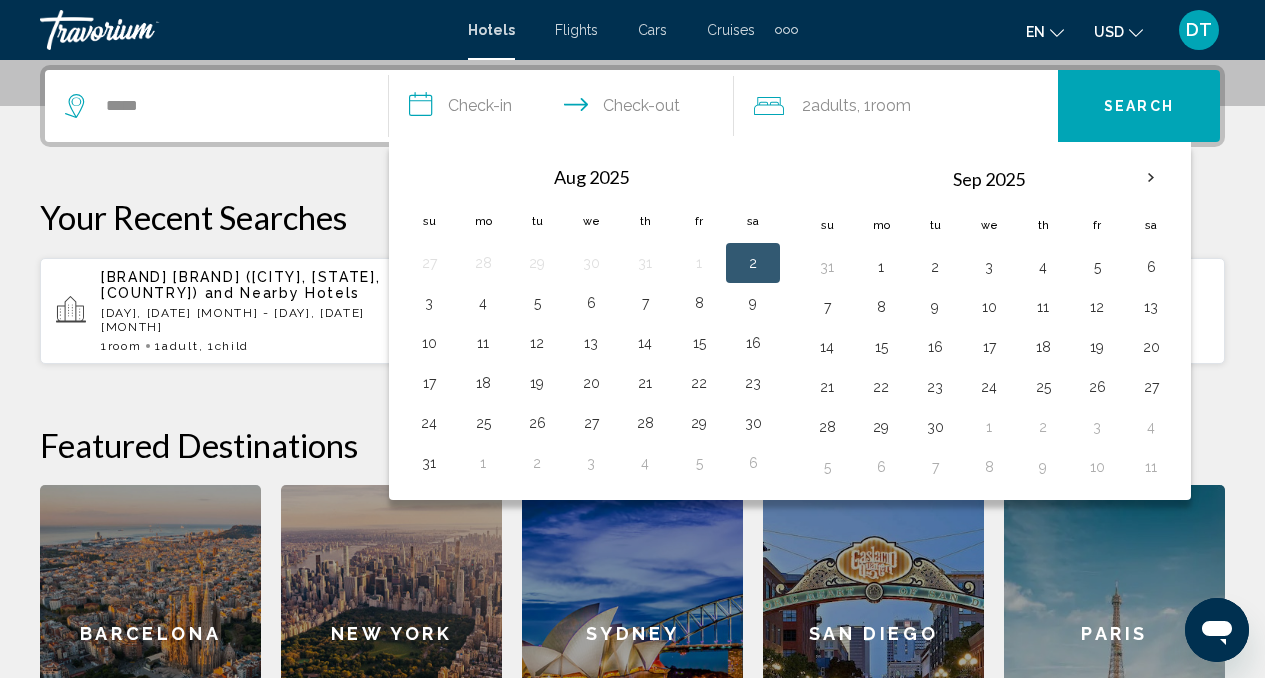 click on "**********" at bounding box center [632, 423] 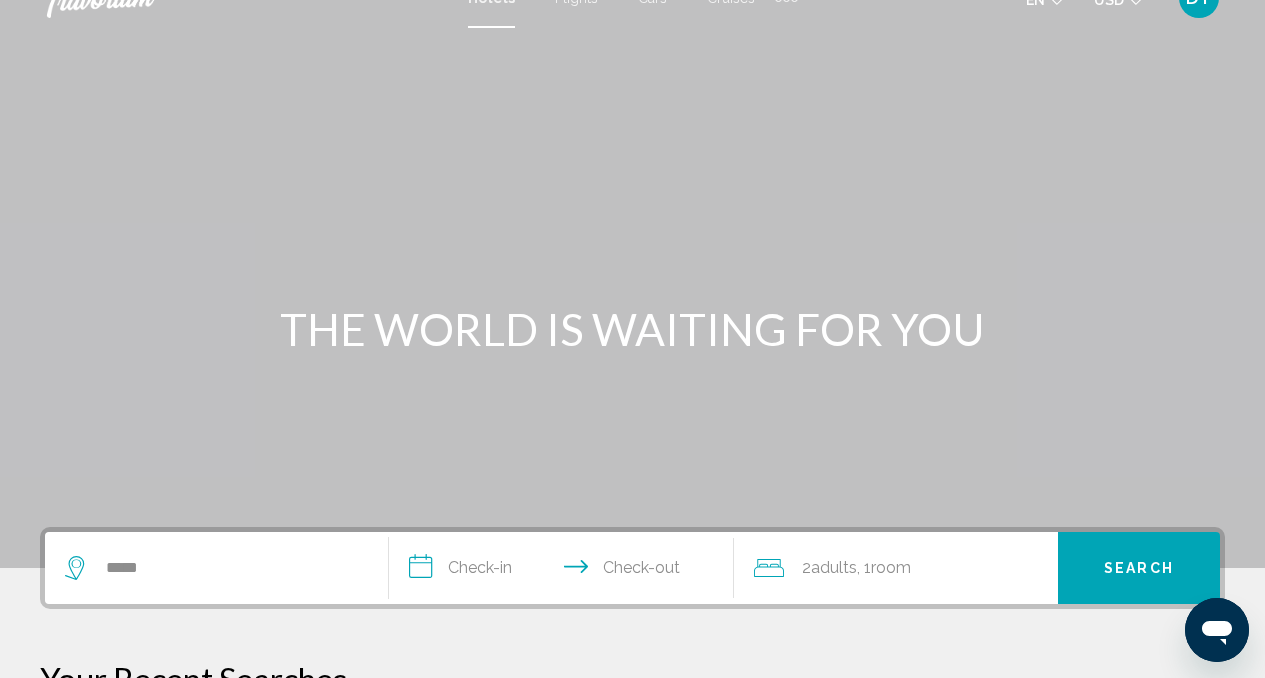 scroll, scrollTop: 0, scrollLeft: 0, axis: both 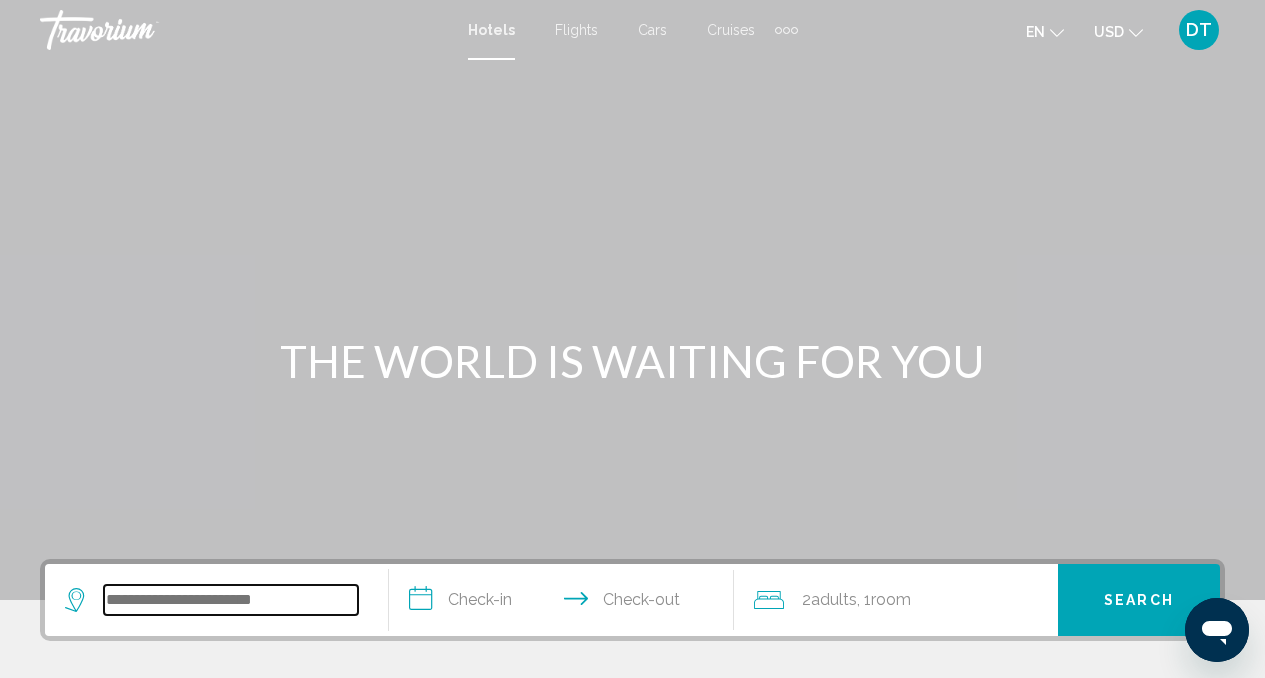 click at bounding box center (231, 600) 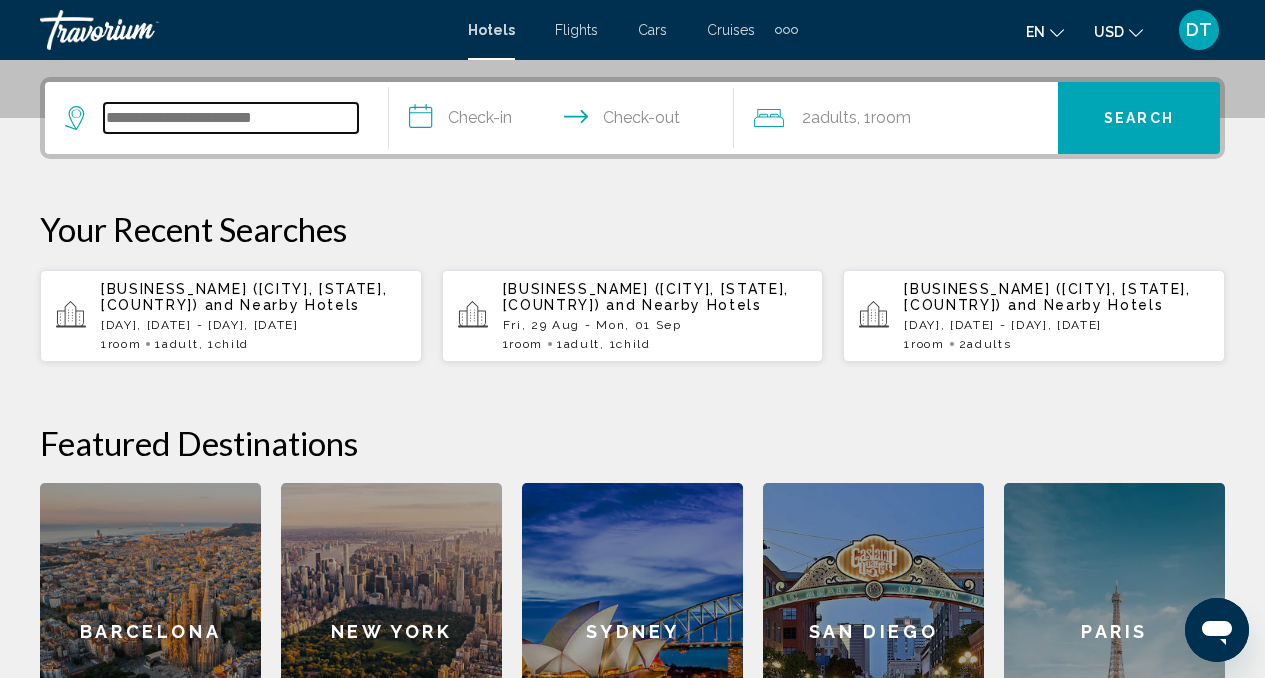scroll, scrollTop: 494, scrollLeft: 0, axis: vertical 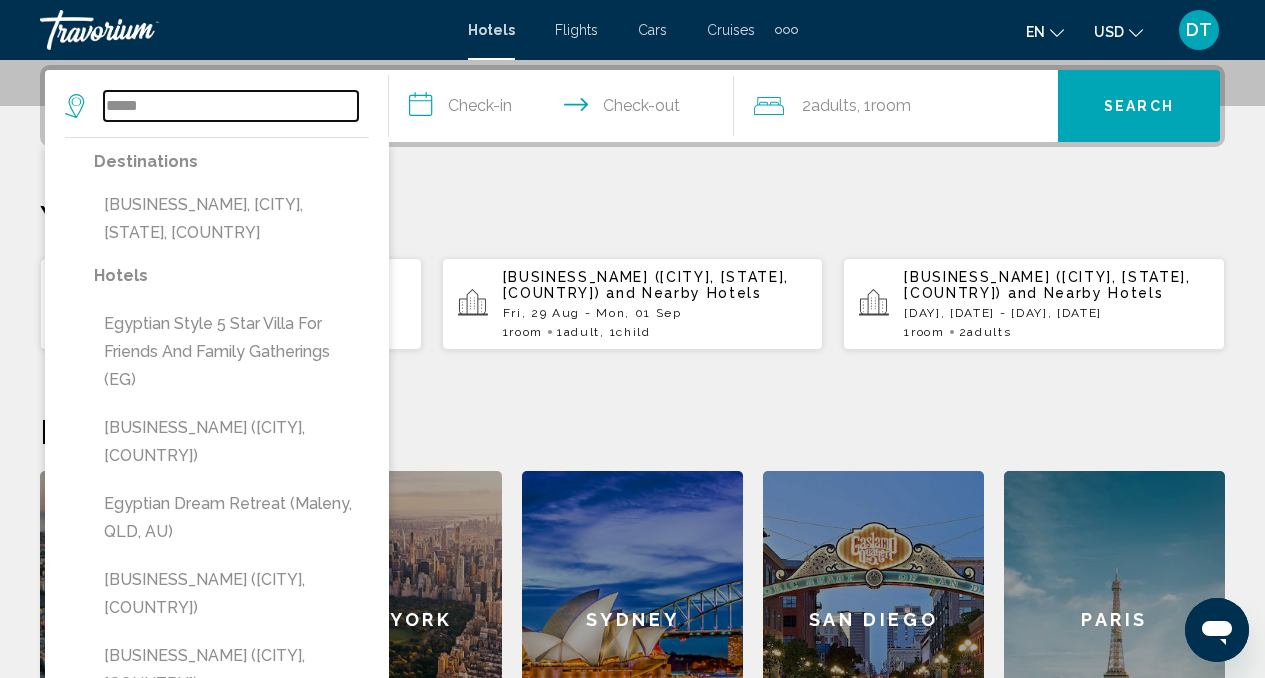 type on "*****" 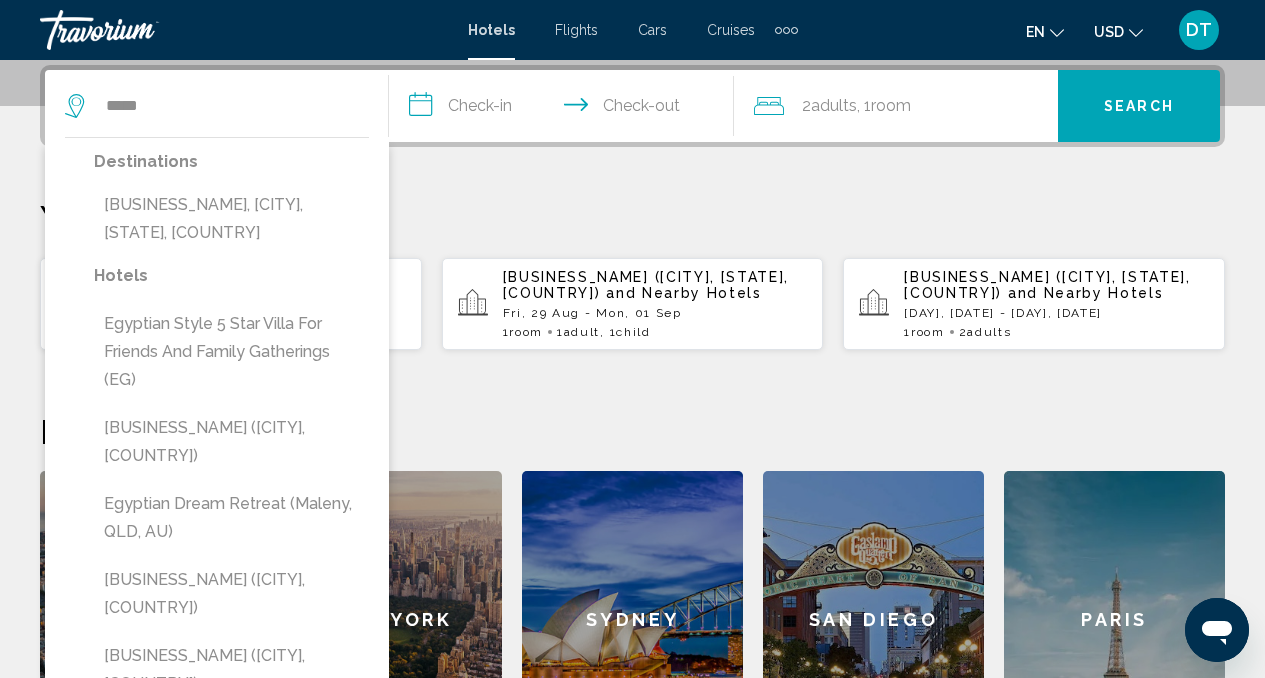click on "Flights" at bounding box center [576, 30] 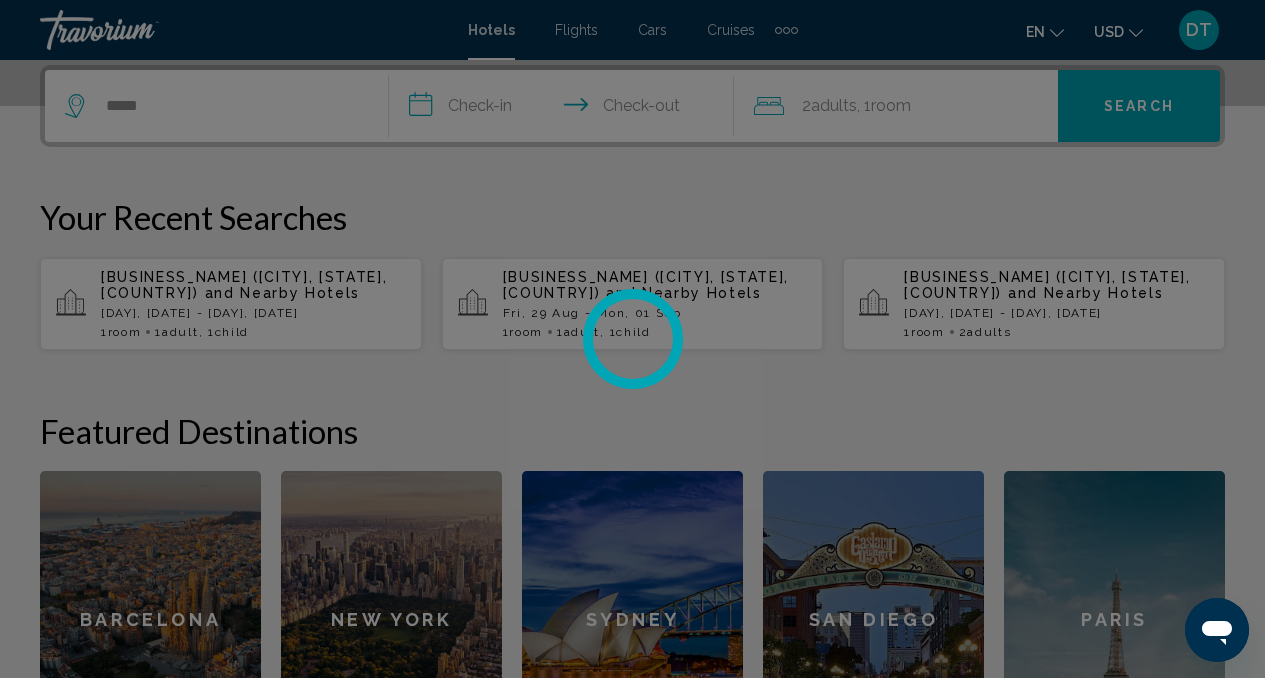 scroll, scrollTop: 0, scrollLeft: 0, axis: both 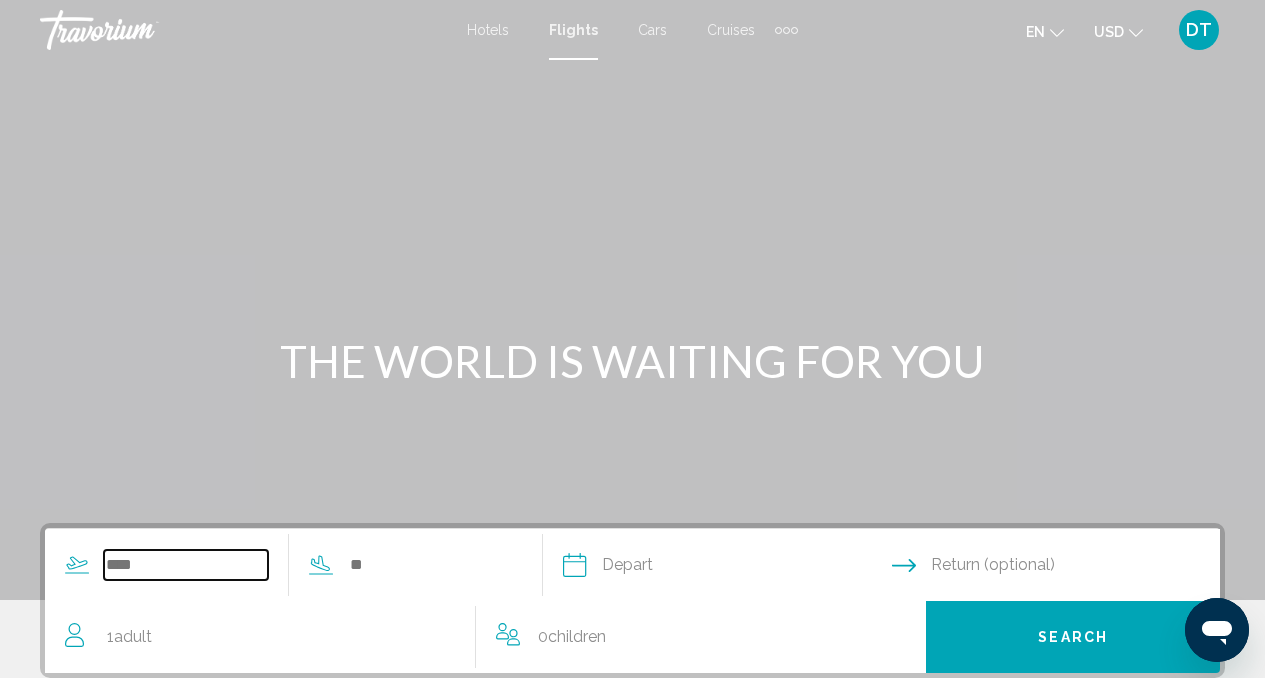 click at bounding box center [186, 565] 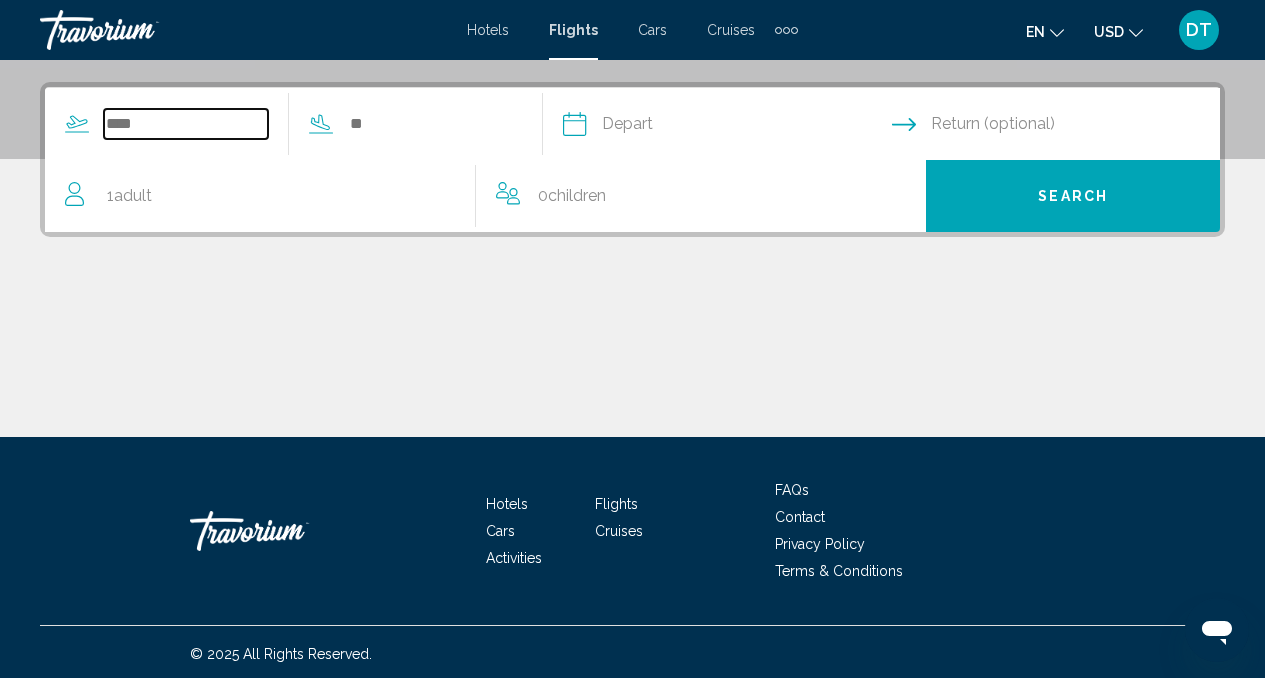 scroll, scrollTop: 445, scrollLeft: 0, axis: vertical 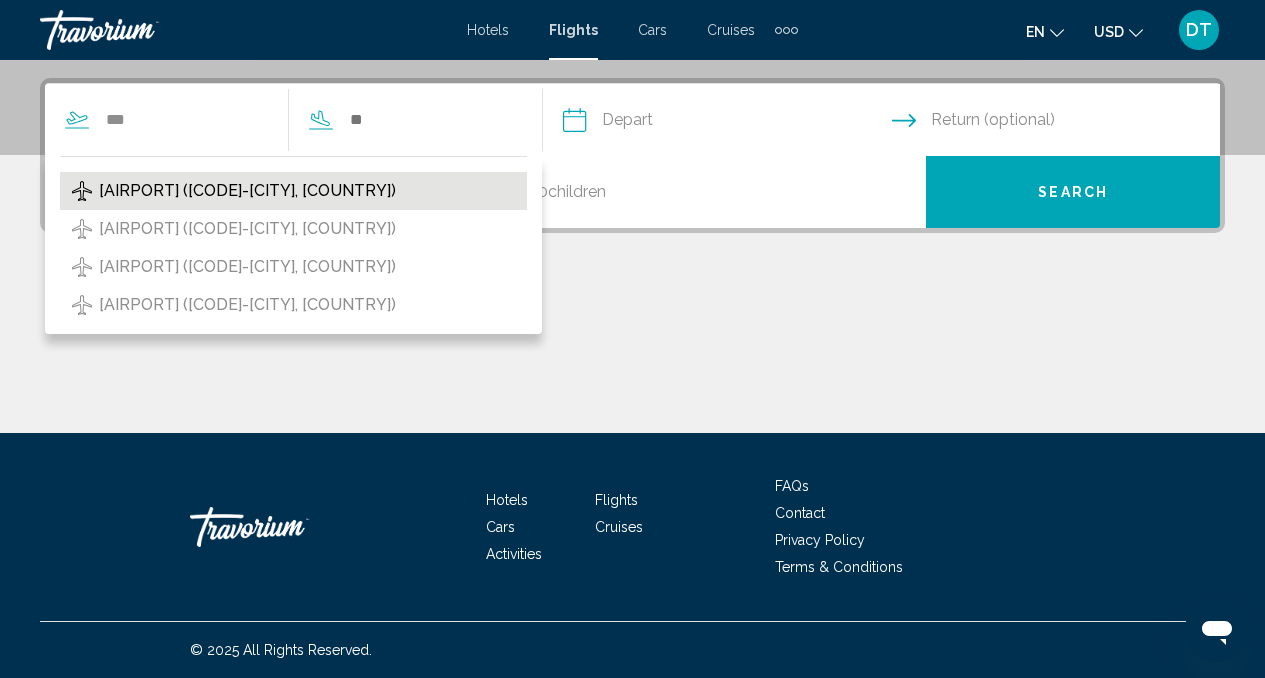 click on "San Francisco Intl  (SFO-San Francisco, US)" at bounding box center [247, 191] 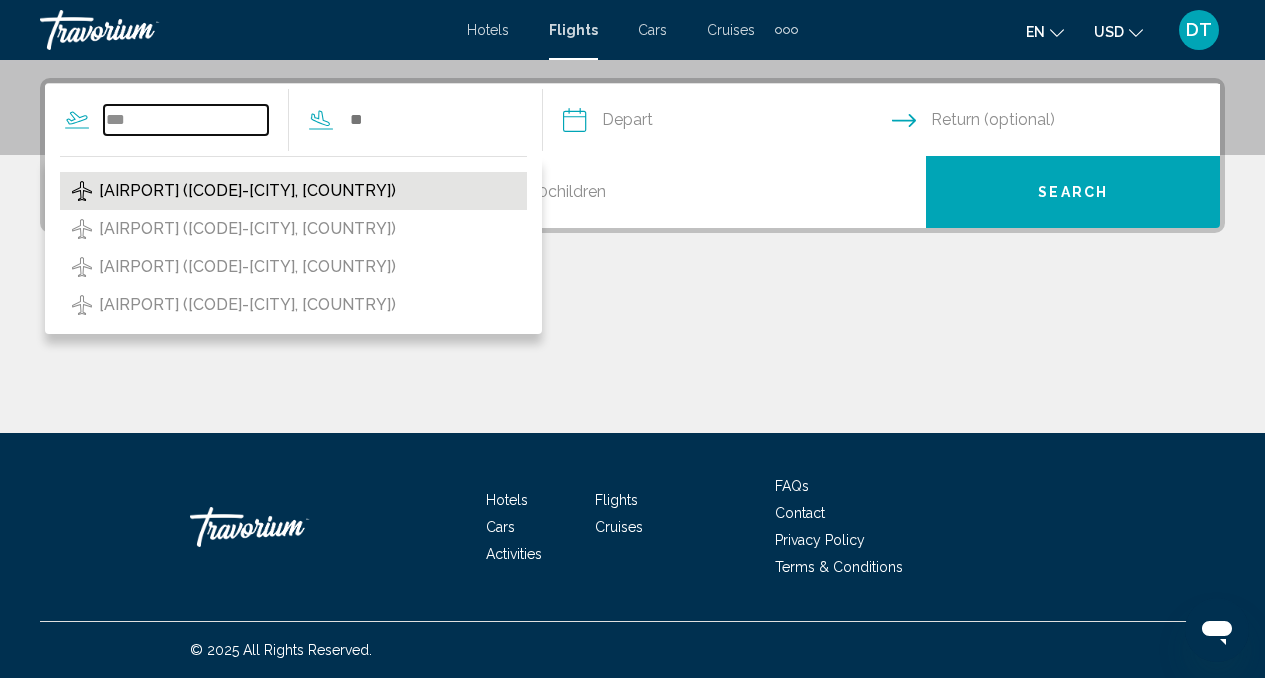 type on "**********" 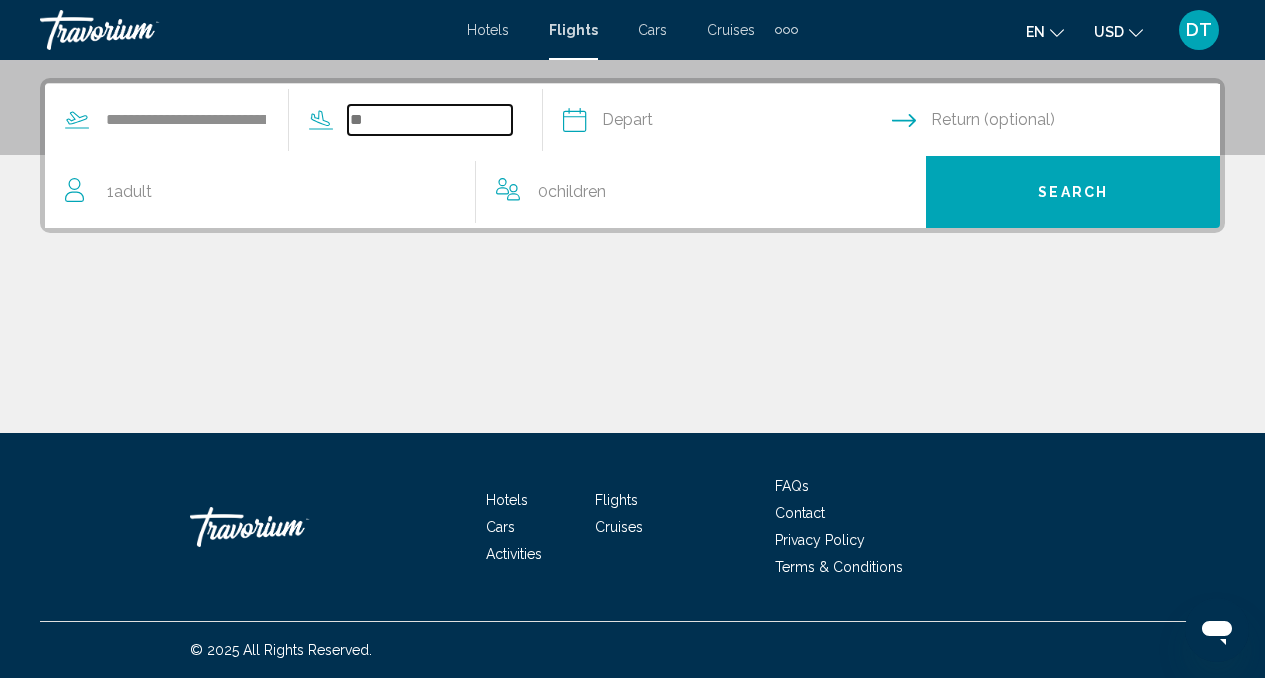click at bounding box center (430, 120) 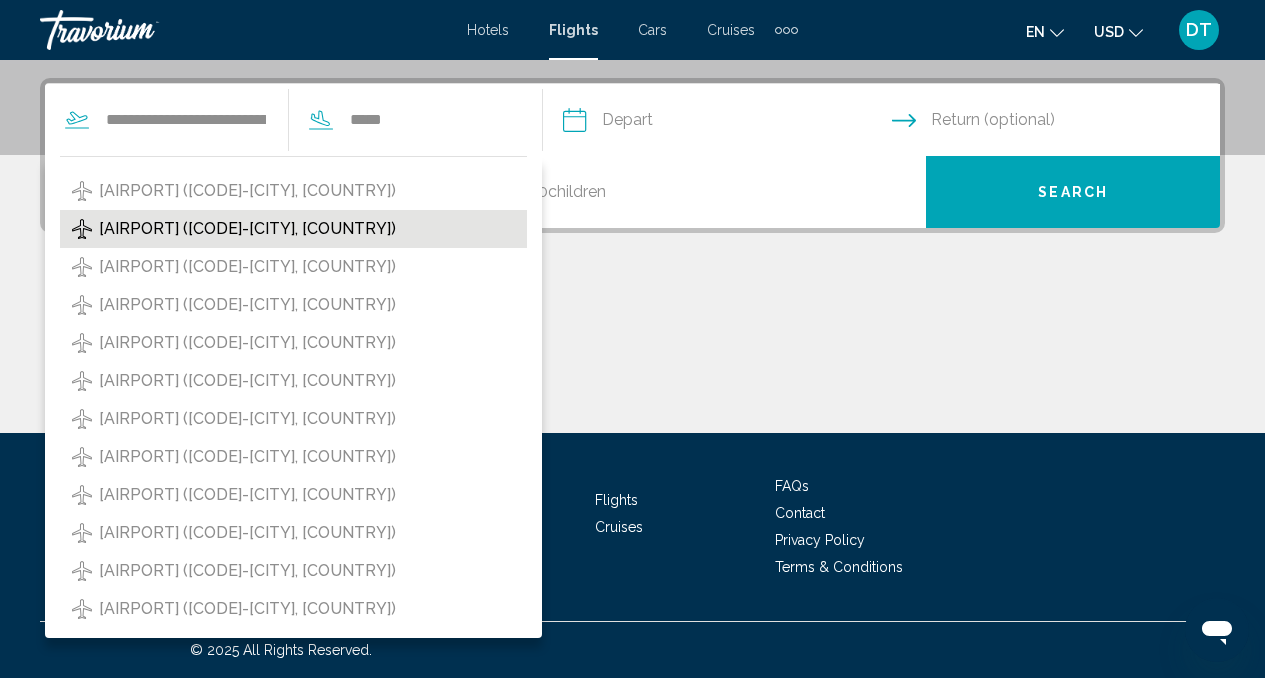 click on "Cairo International (CAI-Cairo, Egypt)" at bounding box center (247, 229) 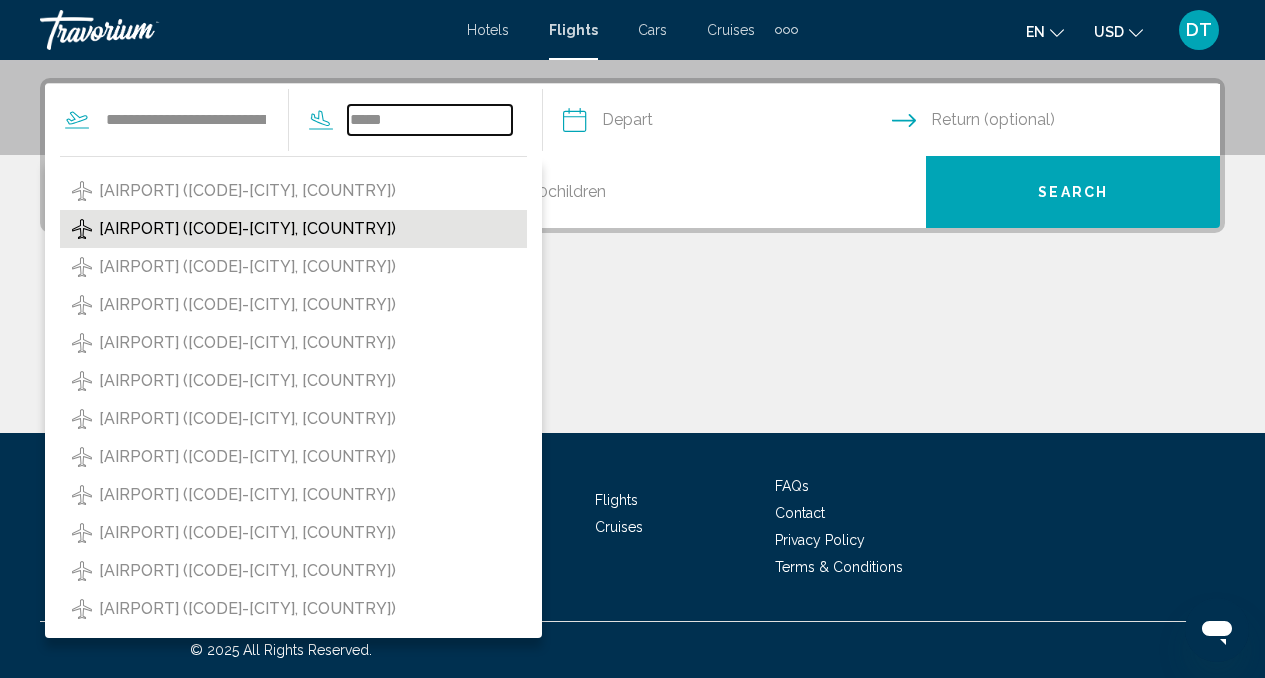 type on "**********" 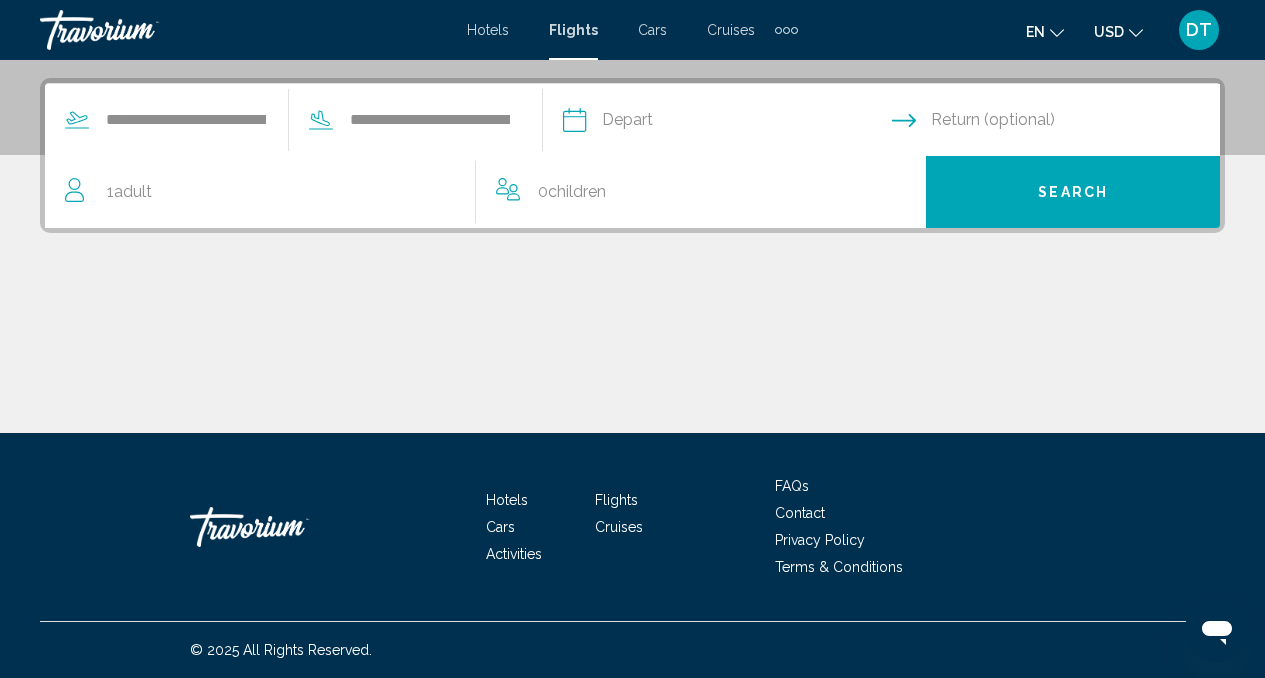 click at bounding box center (726, 123) 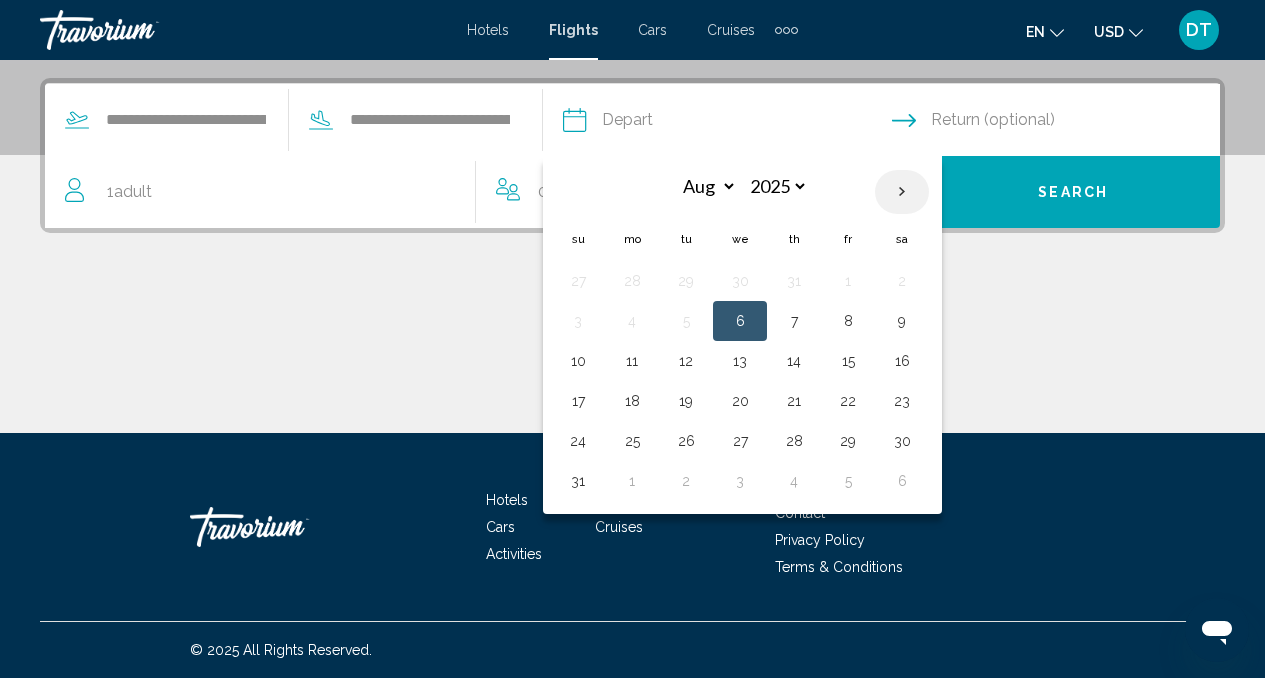 click at bounding box center (902, 192) 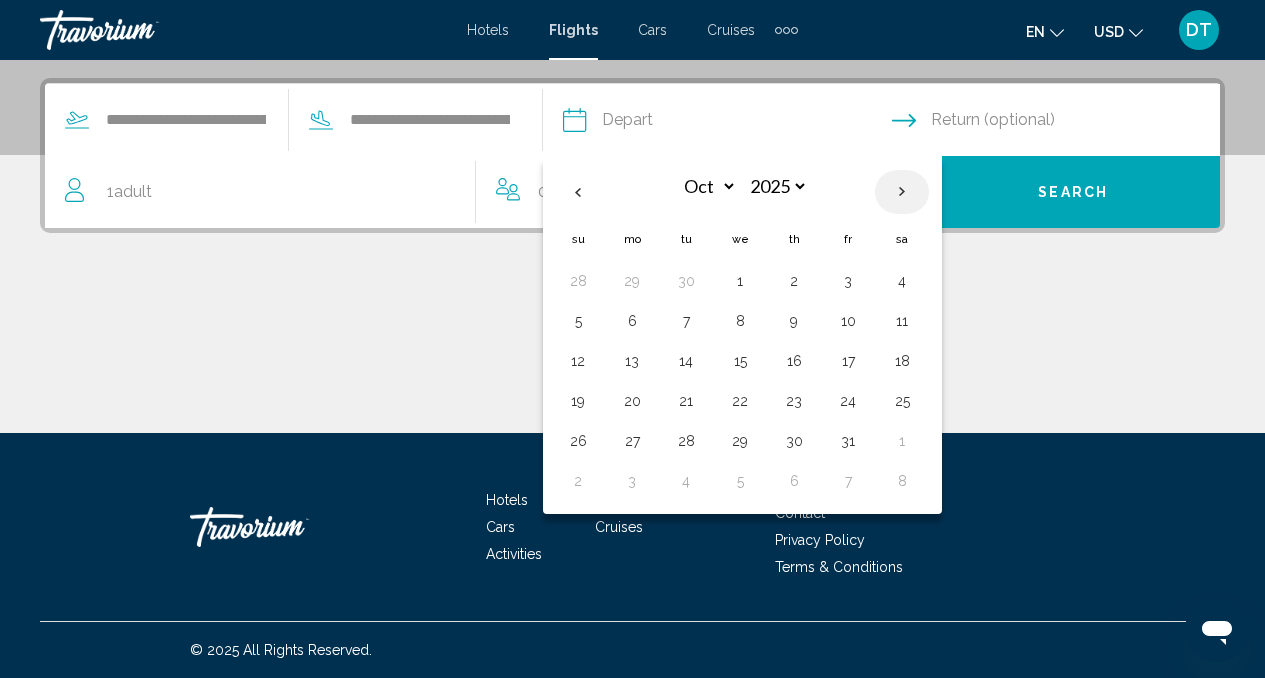 click at bounding box center [902, 192] 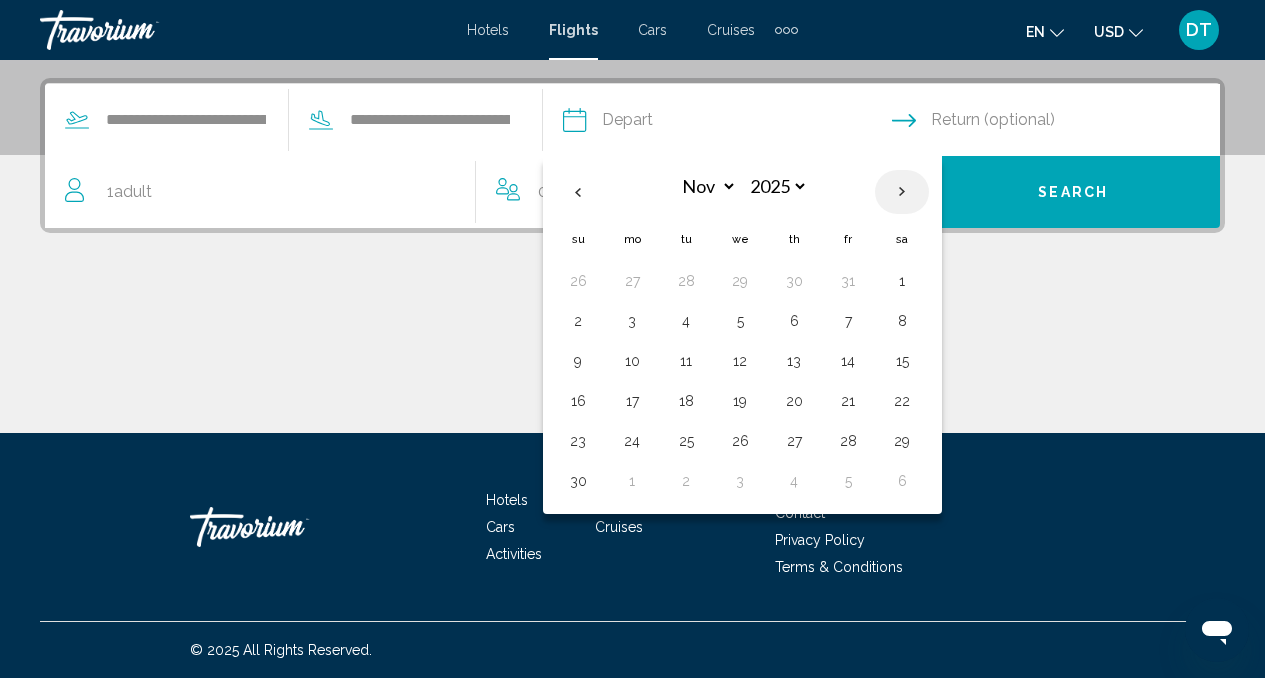 click at bounding box center [902, 192] 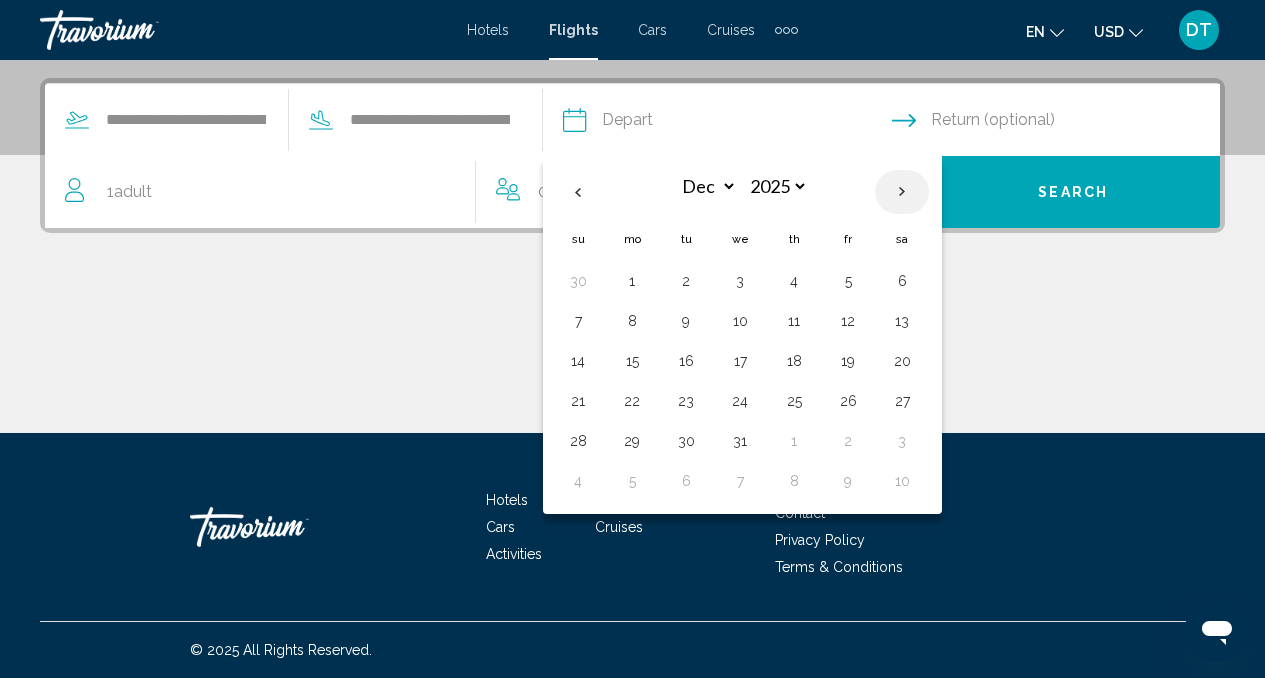 click at bounding box center (902, 192) 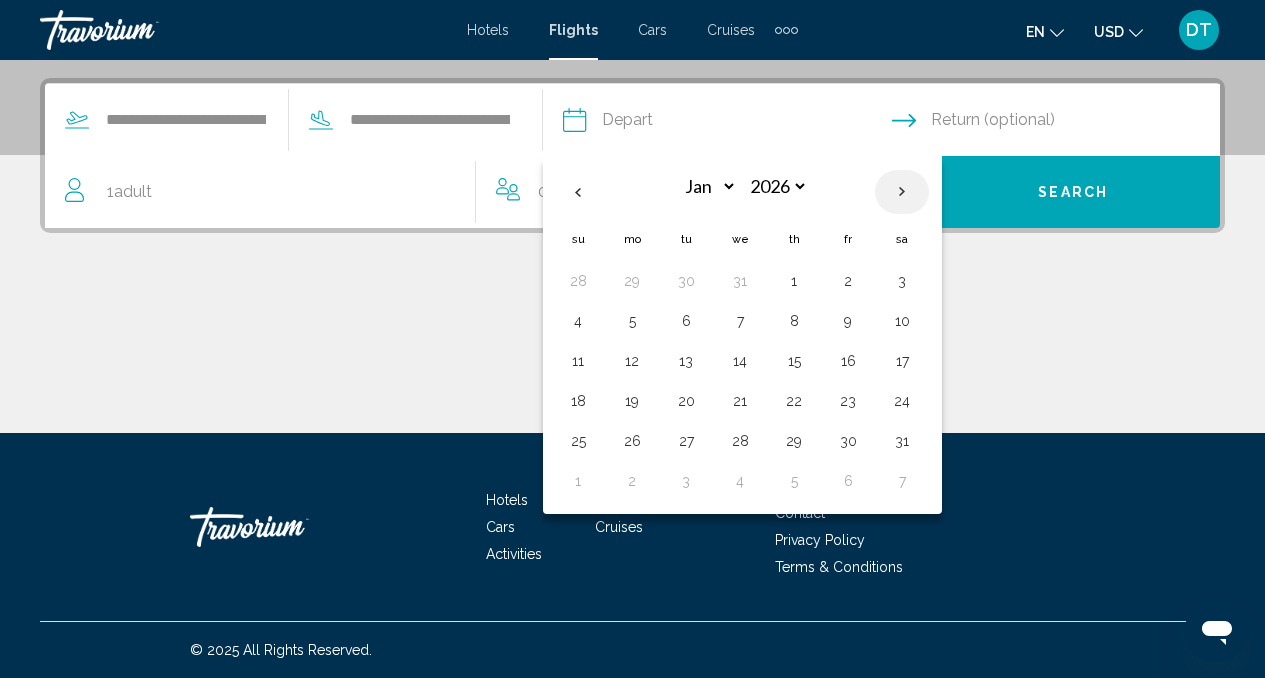 click at bounding box center (902, 192) 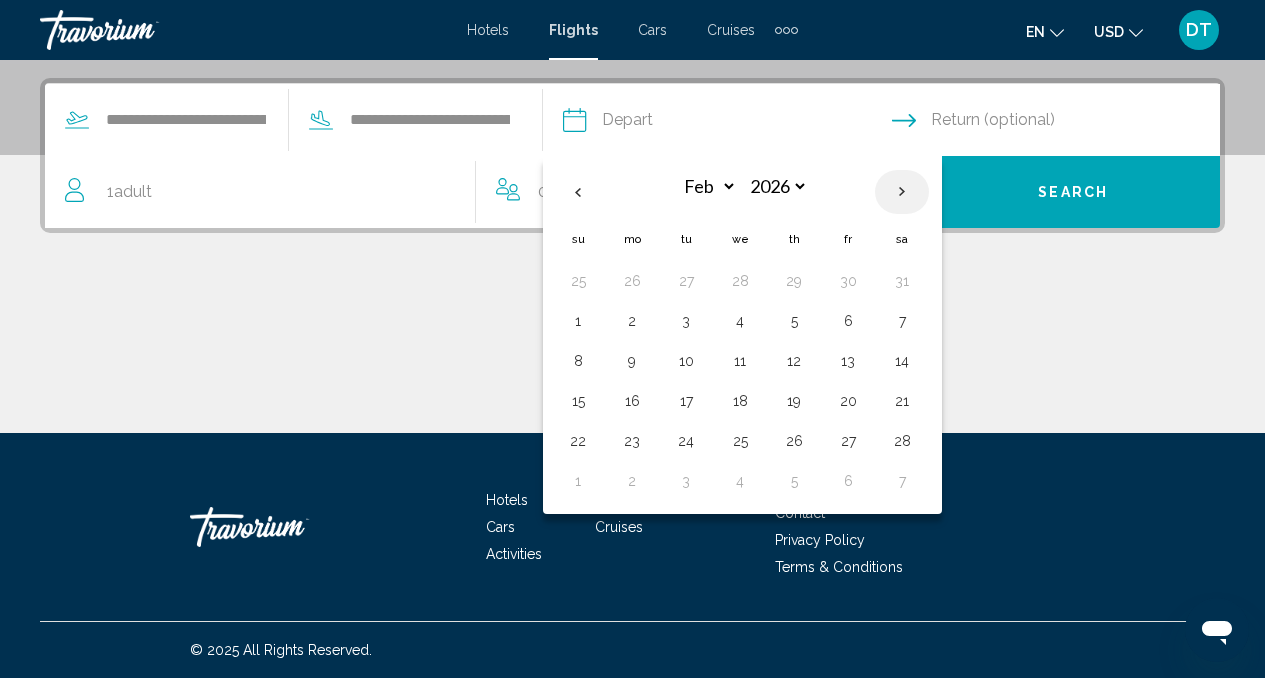 click at bounding box center (902, 192) 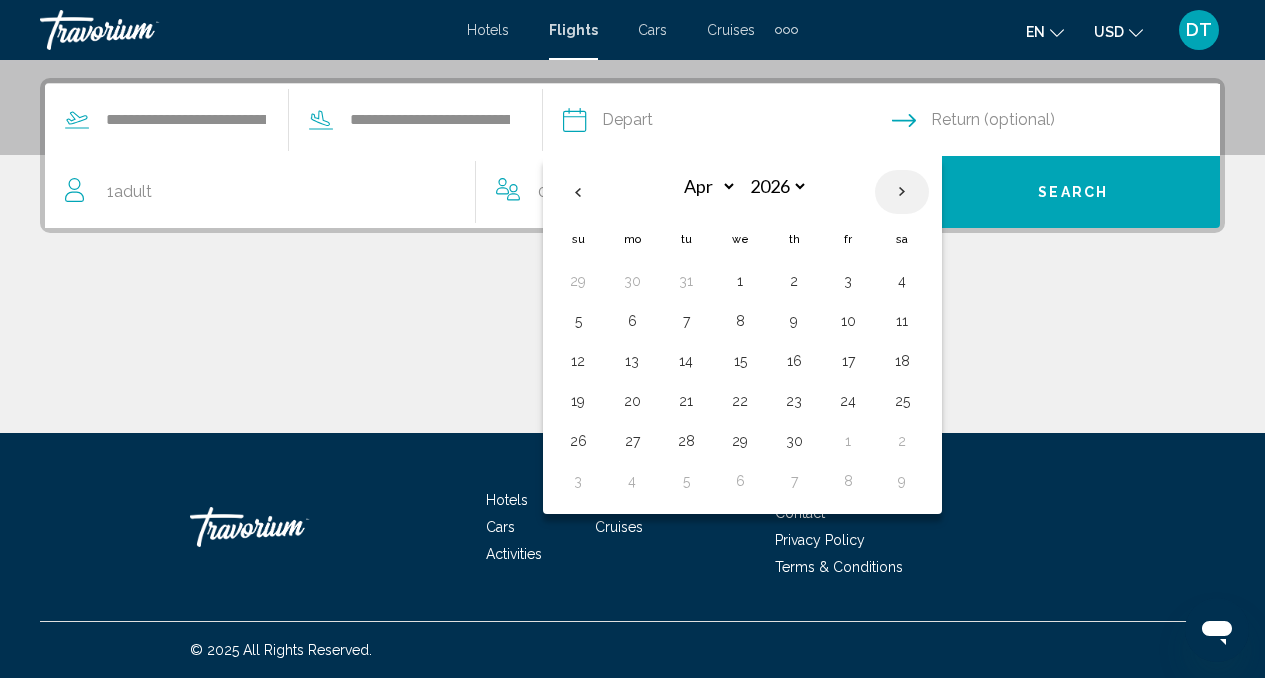 click at bounding box center (902, 192) 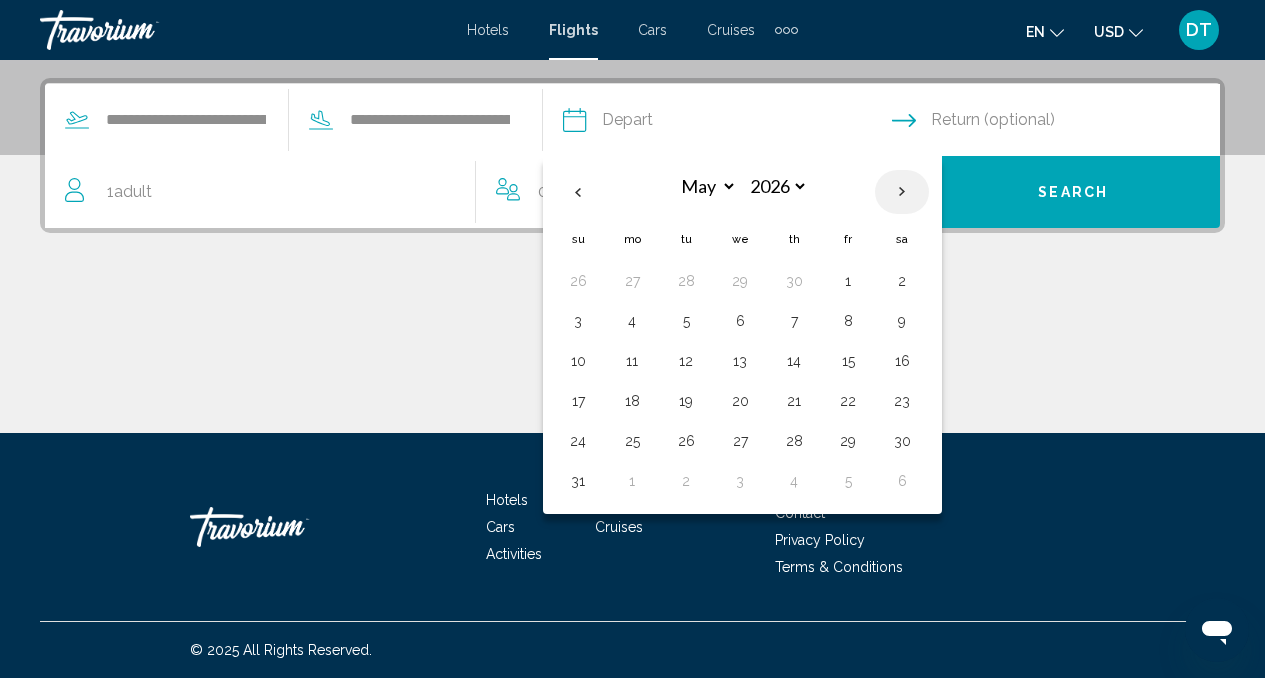 click at bounding box center [902, 192] 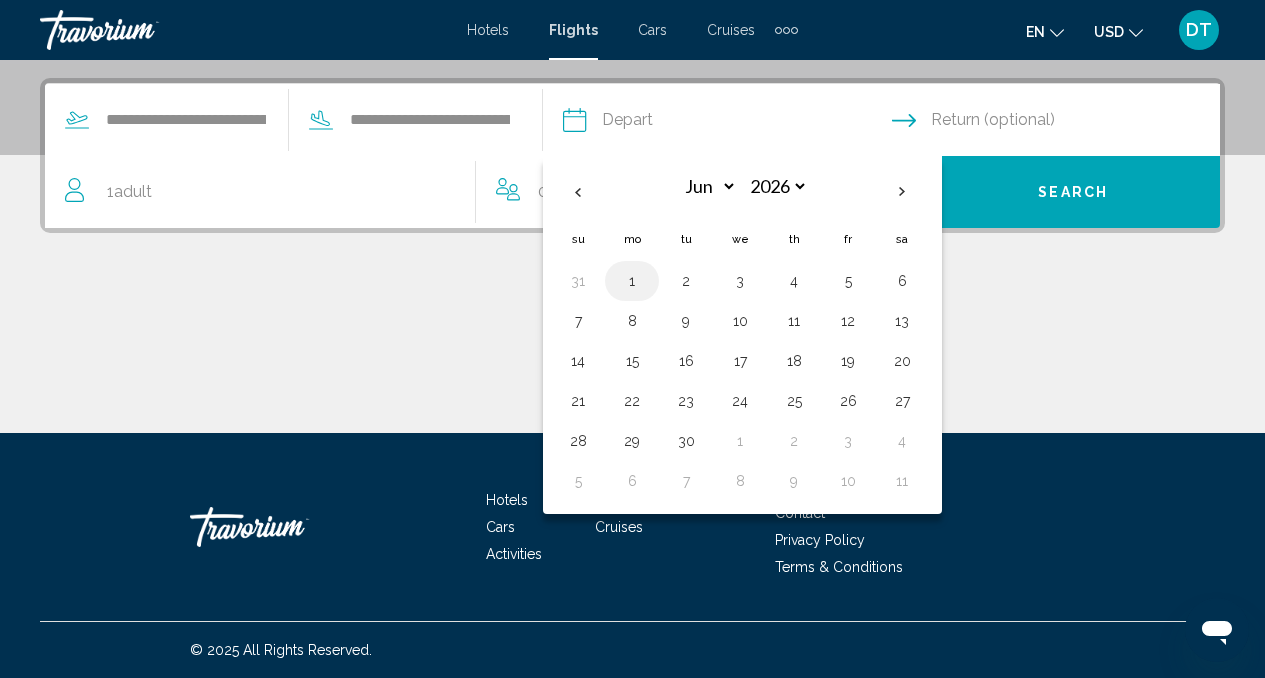 click on "1" at bounding box center [632, 281] 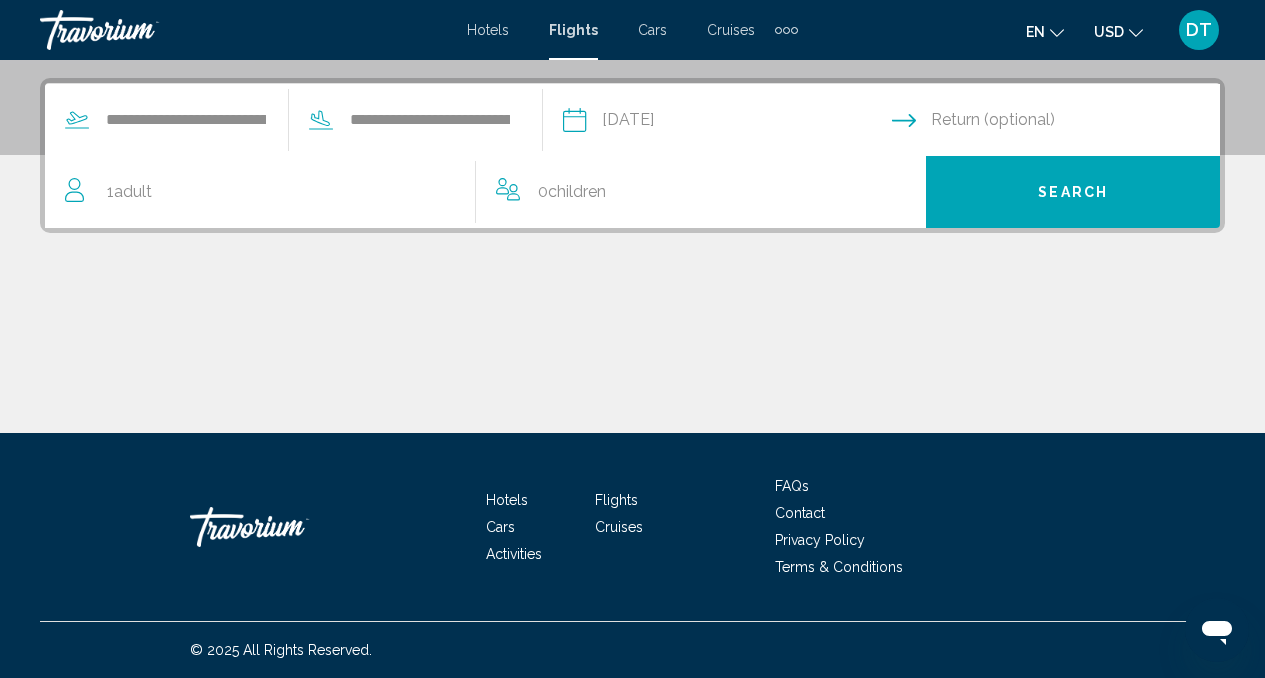 click at bounding box center [1060, 123] 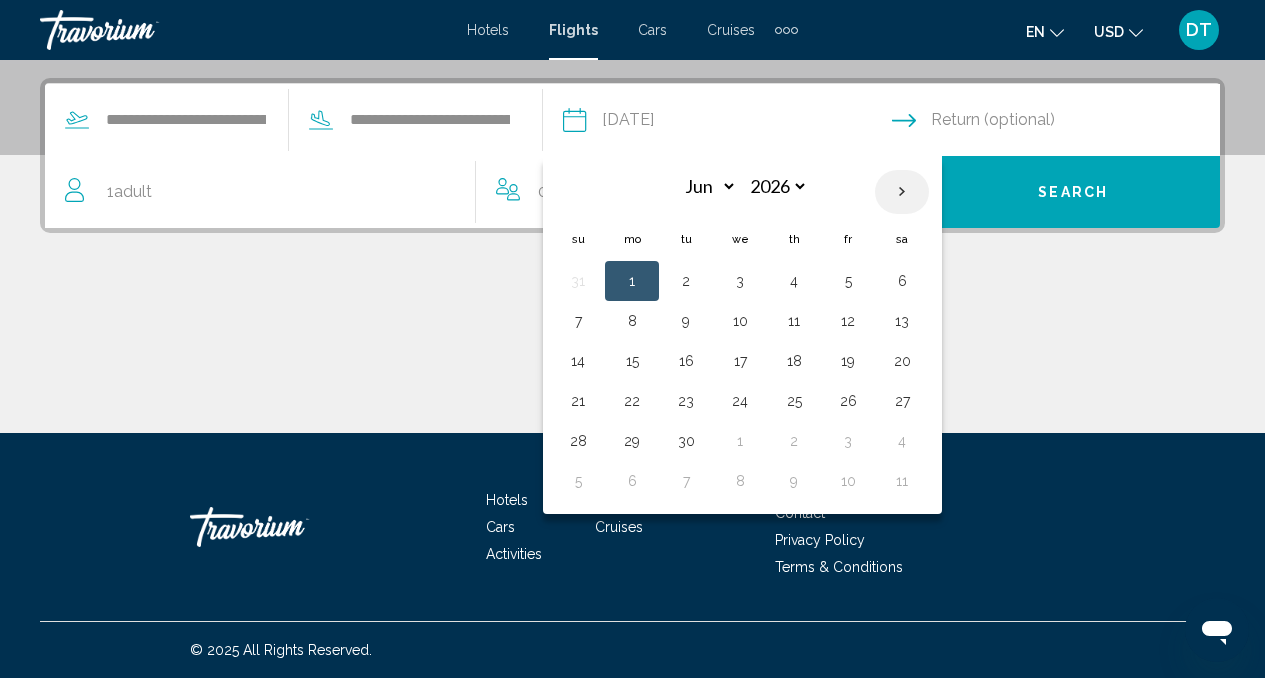 click at bounding box center [902, 192] 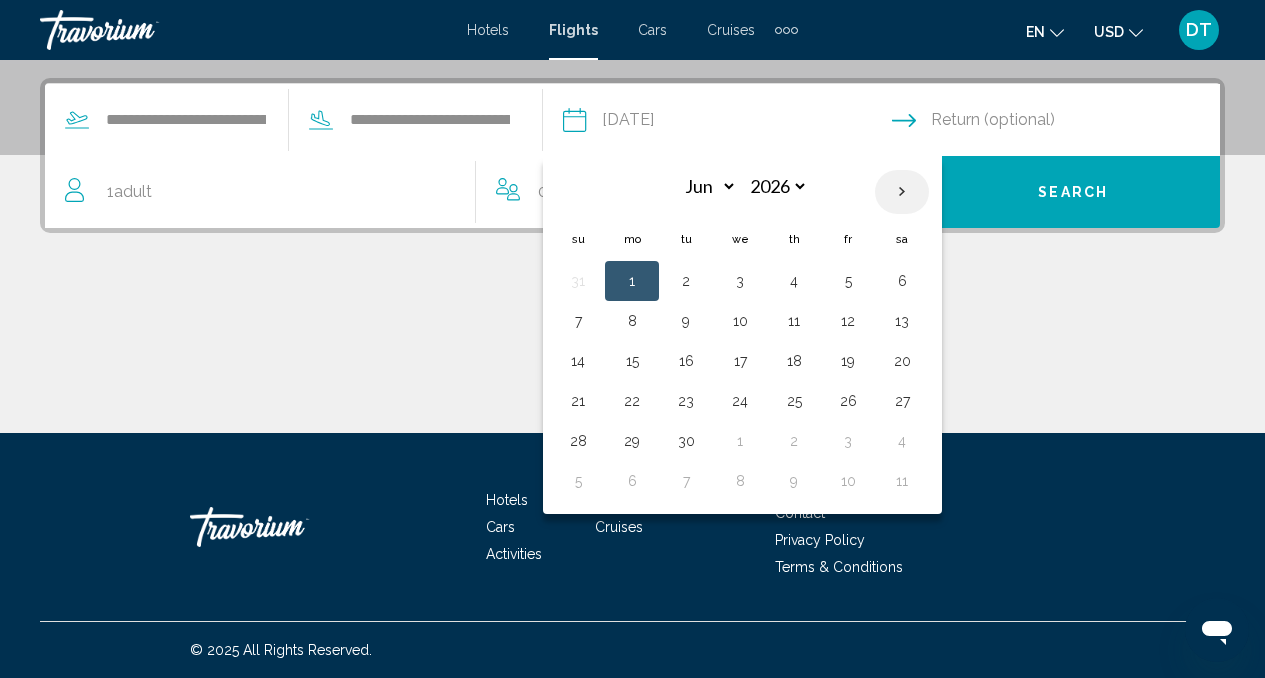 select on "*" 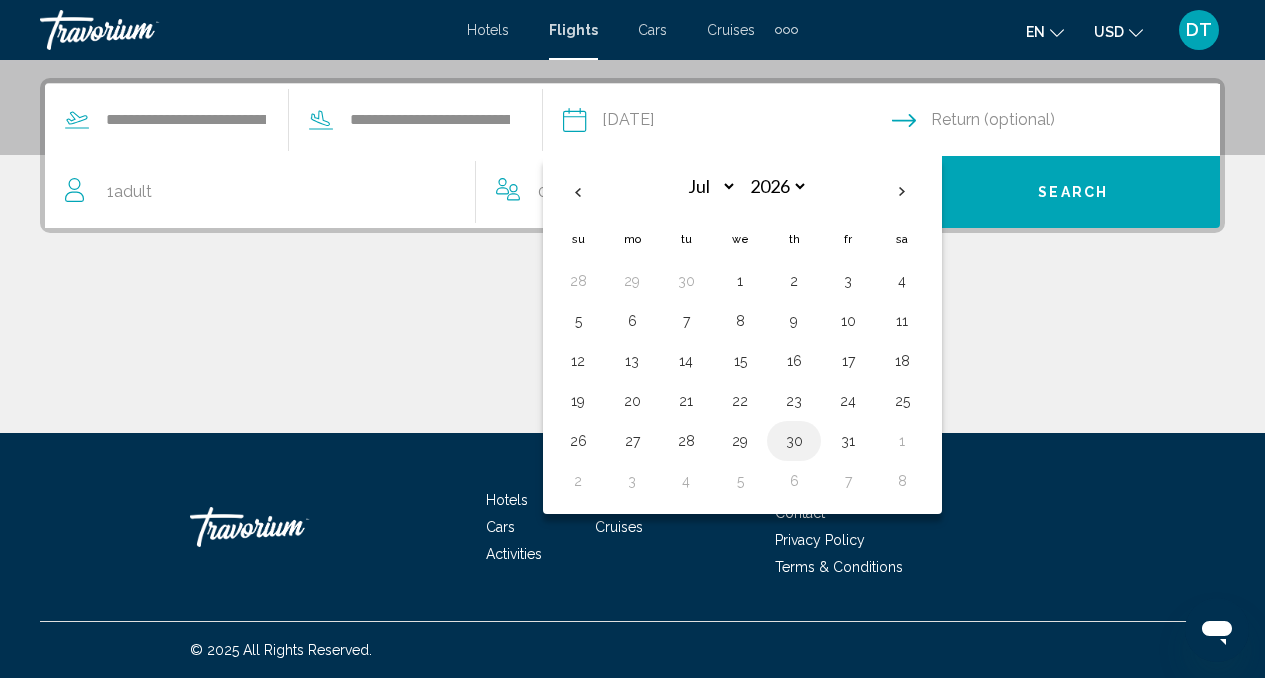 click on "30" at bounding box center [794, 441] 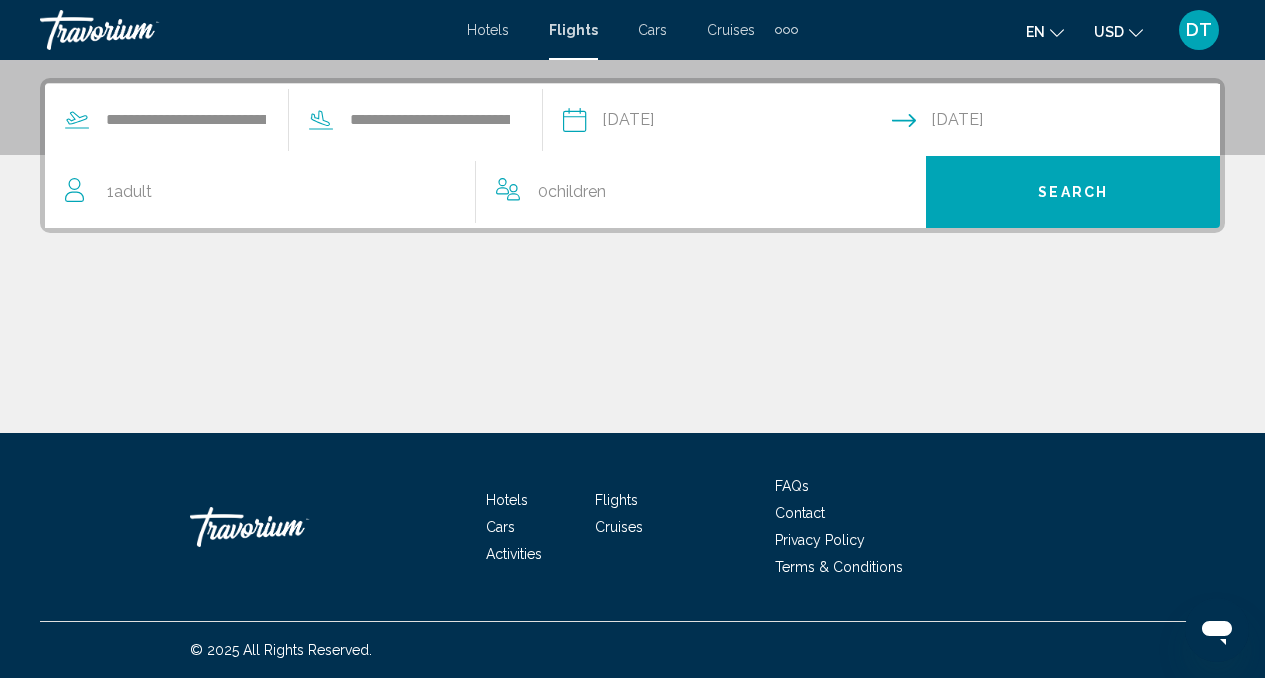 click on "0  Child Children" at bounding box center (701, 192) 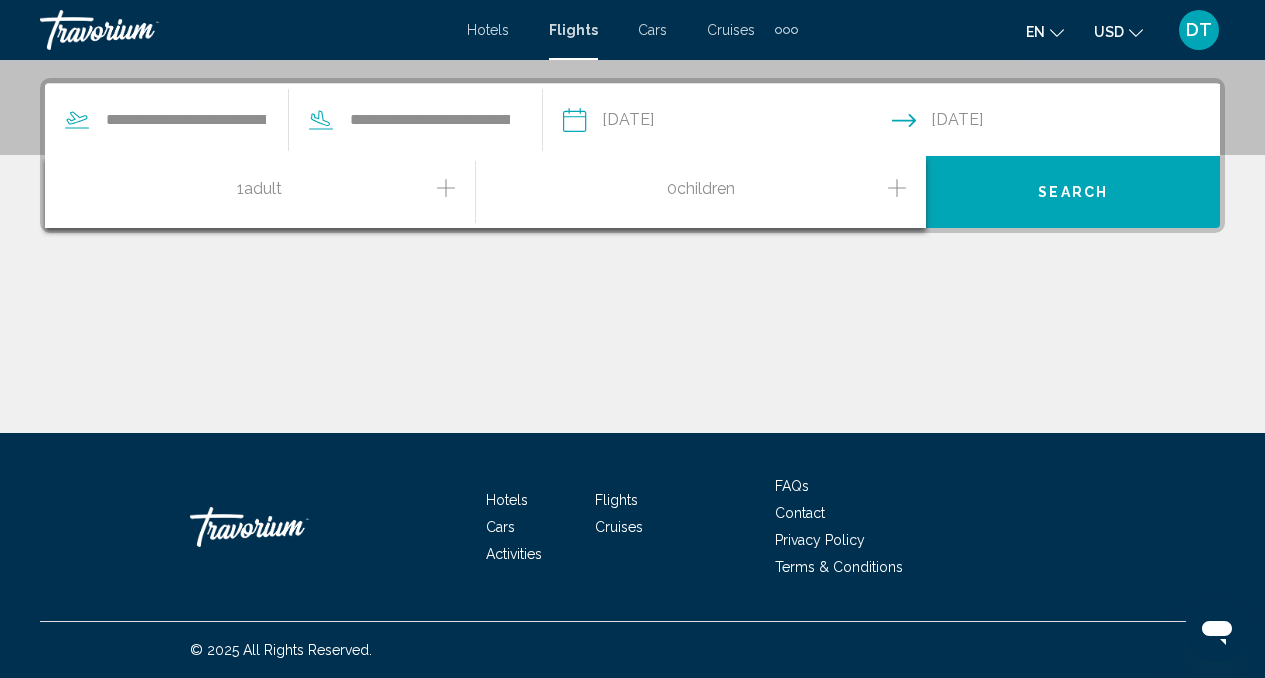 click on "0  Child Children" at bounding box center (701, 192) 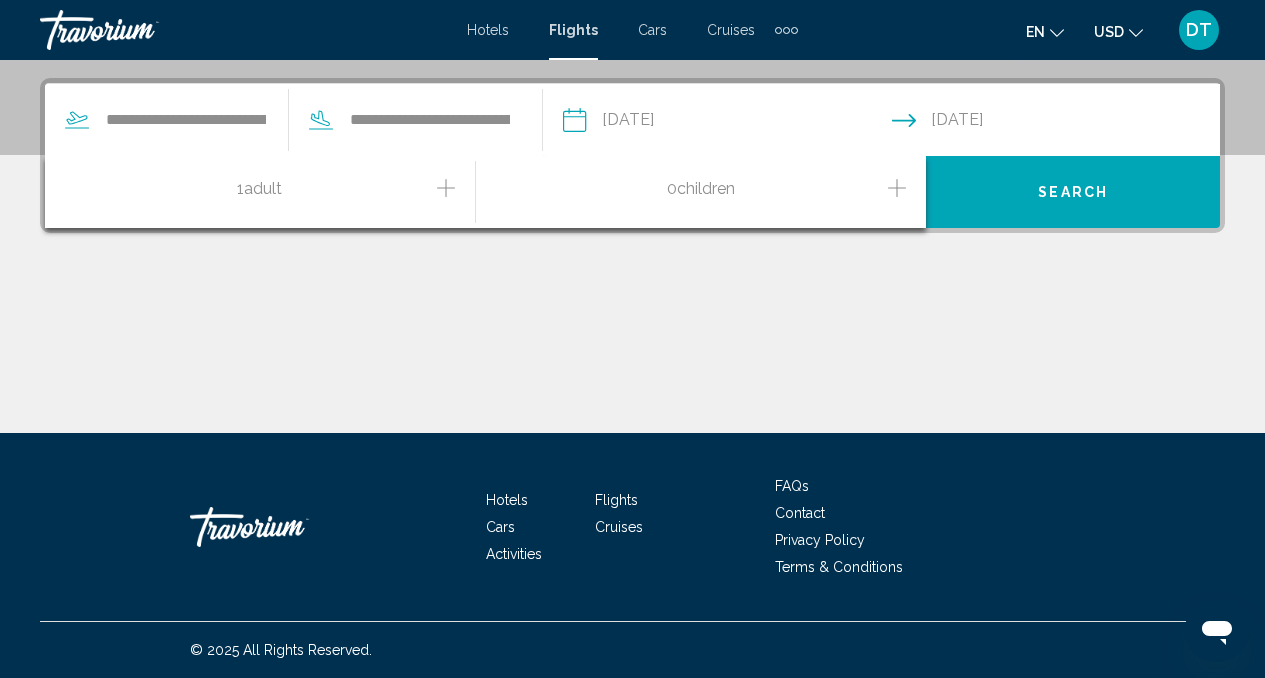 click 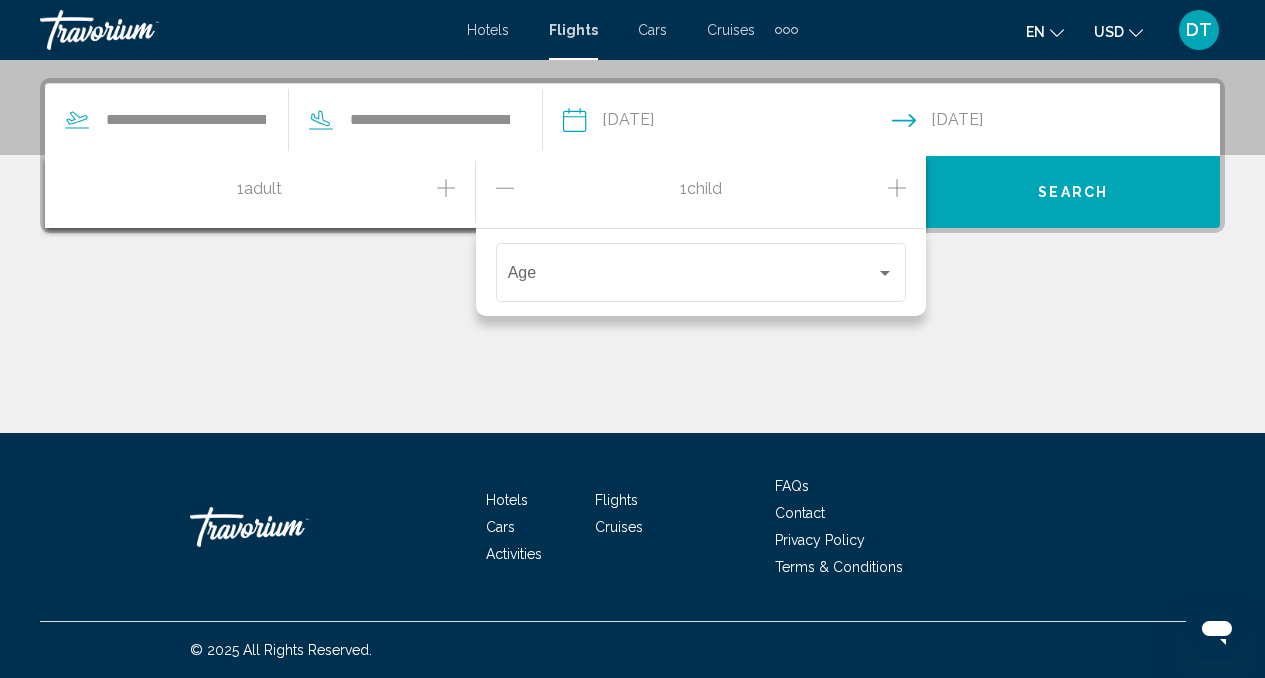 click 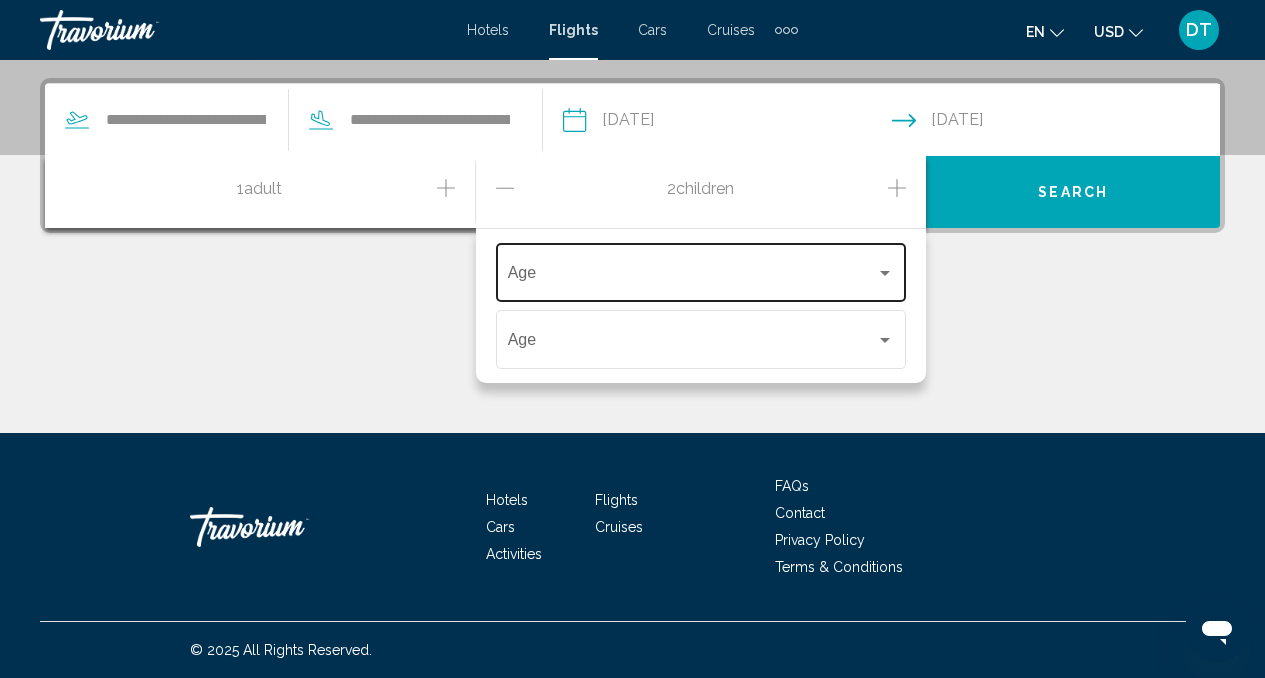 click at bounding box center (692, 277) 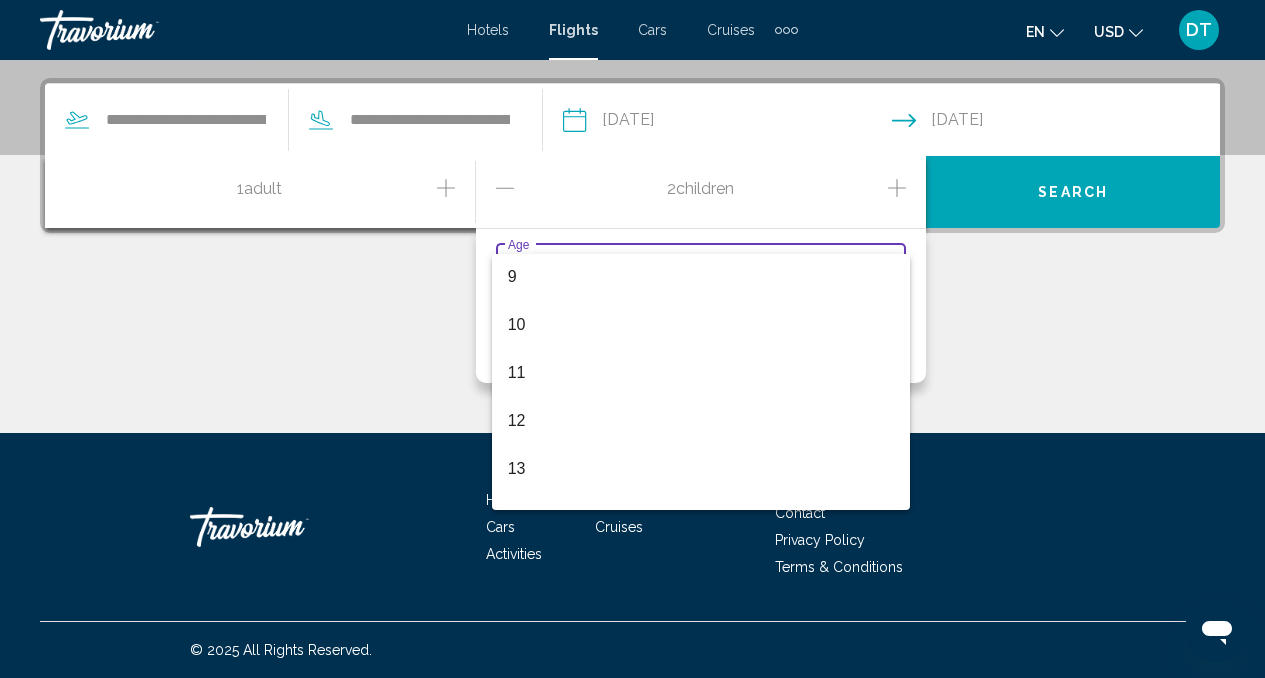 scroll, scrollTop: 429, scrollLeft: 0, axis: vertical 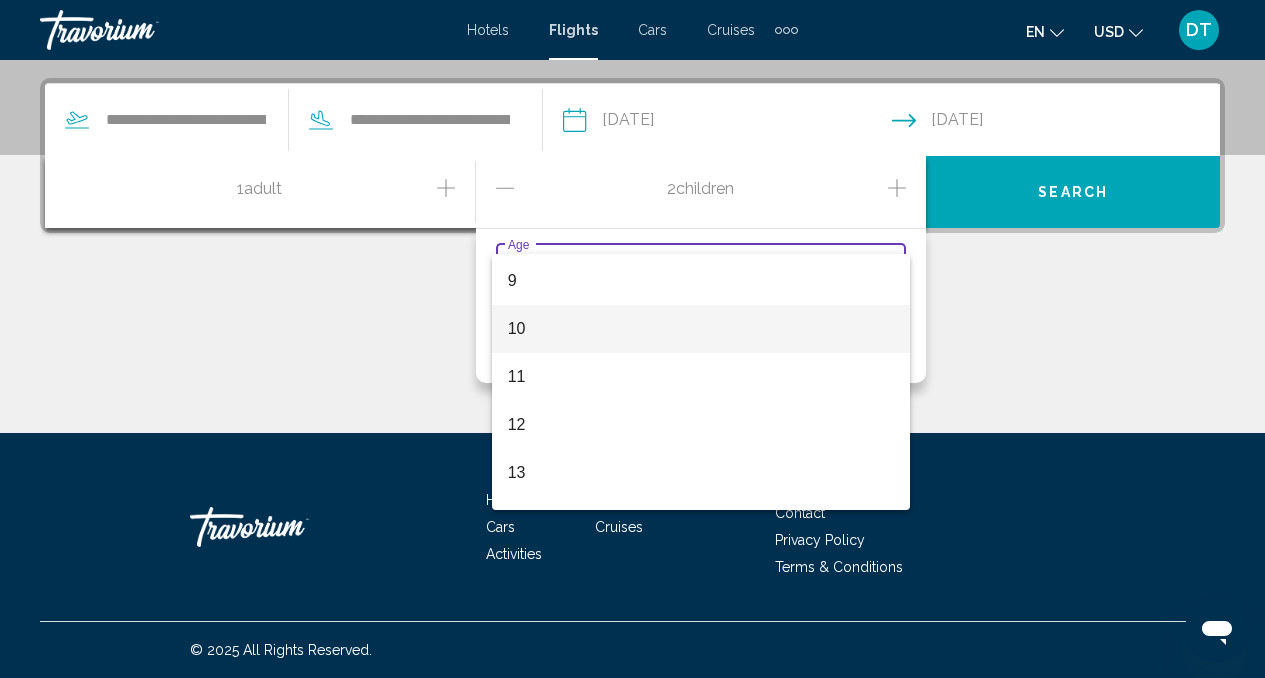 click on "10" at bounding box center [701, 329] 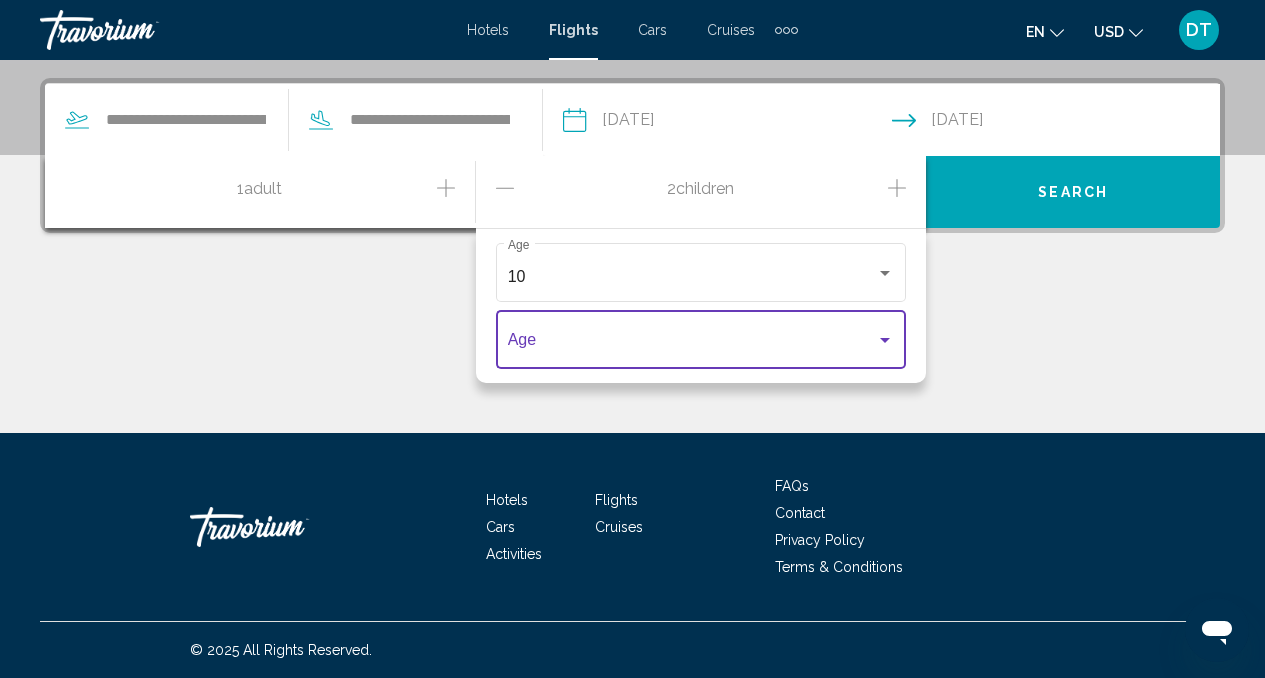 click at bounding box center [885, 340] 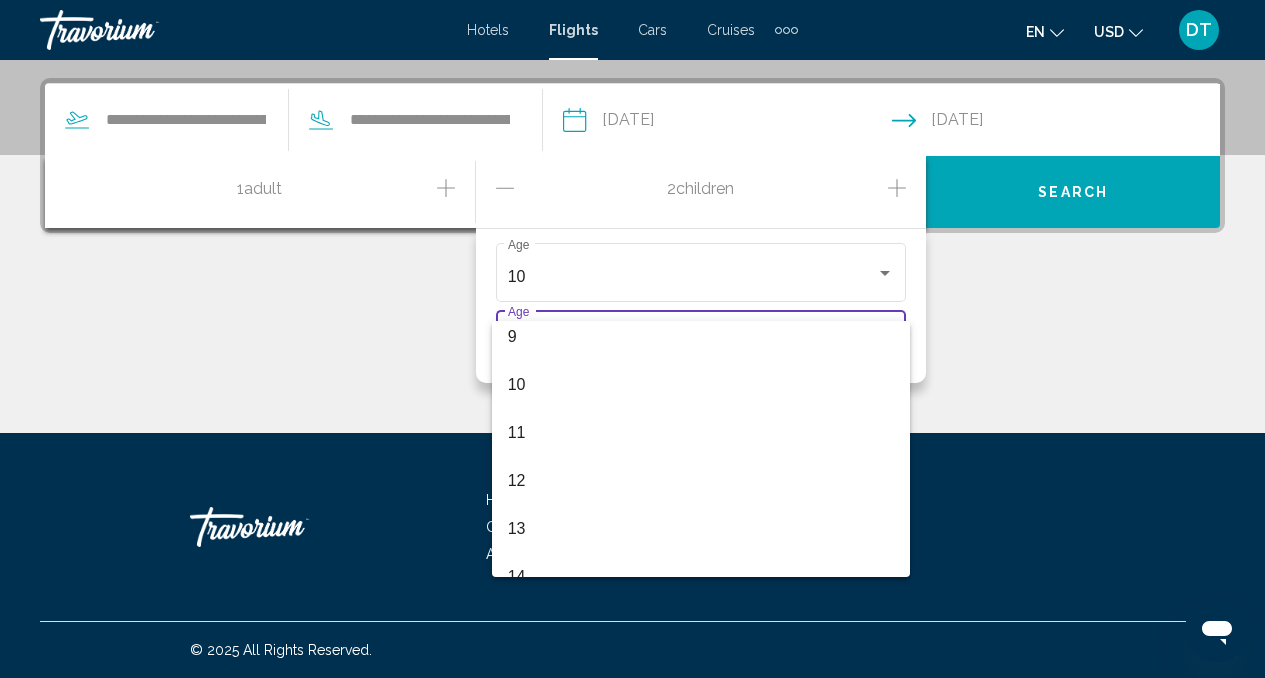 scroll, scrollTop: 386, scrollLeft: 0, axis: vertical 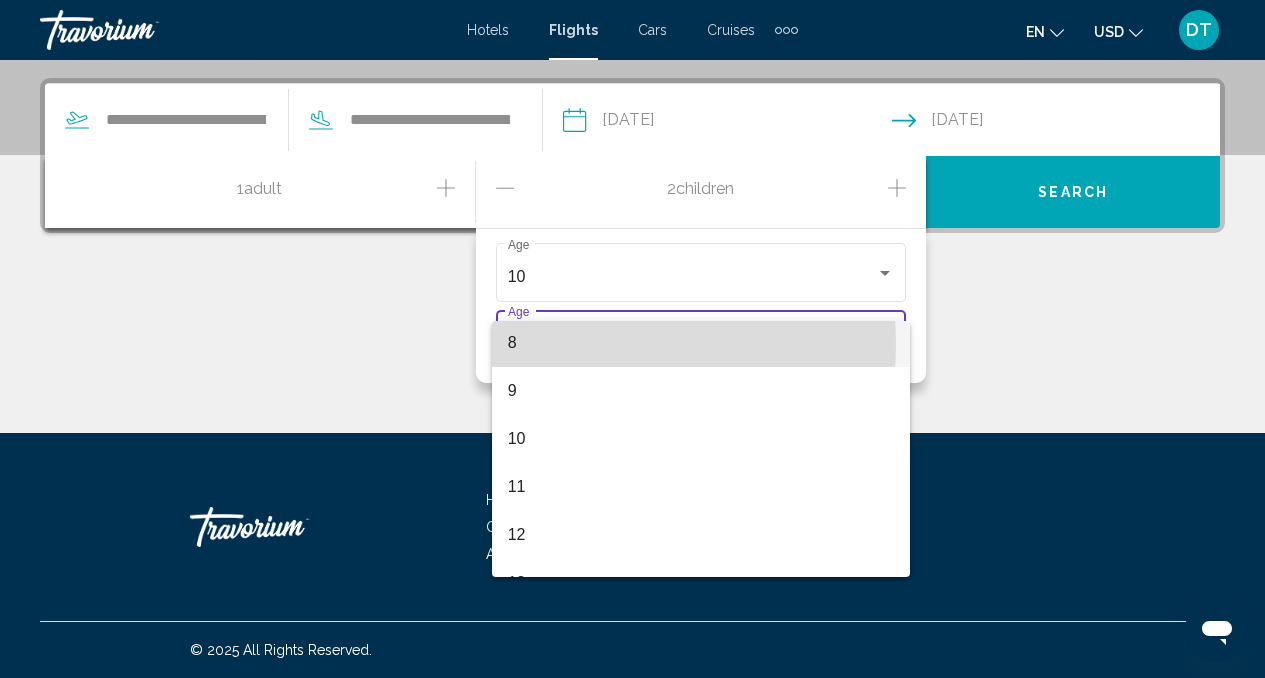 click on "8" at bounding box center [701, 343] 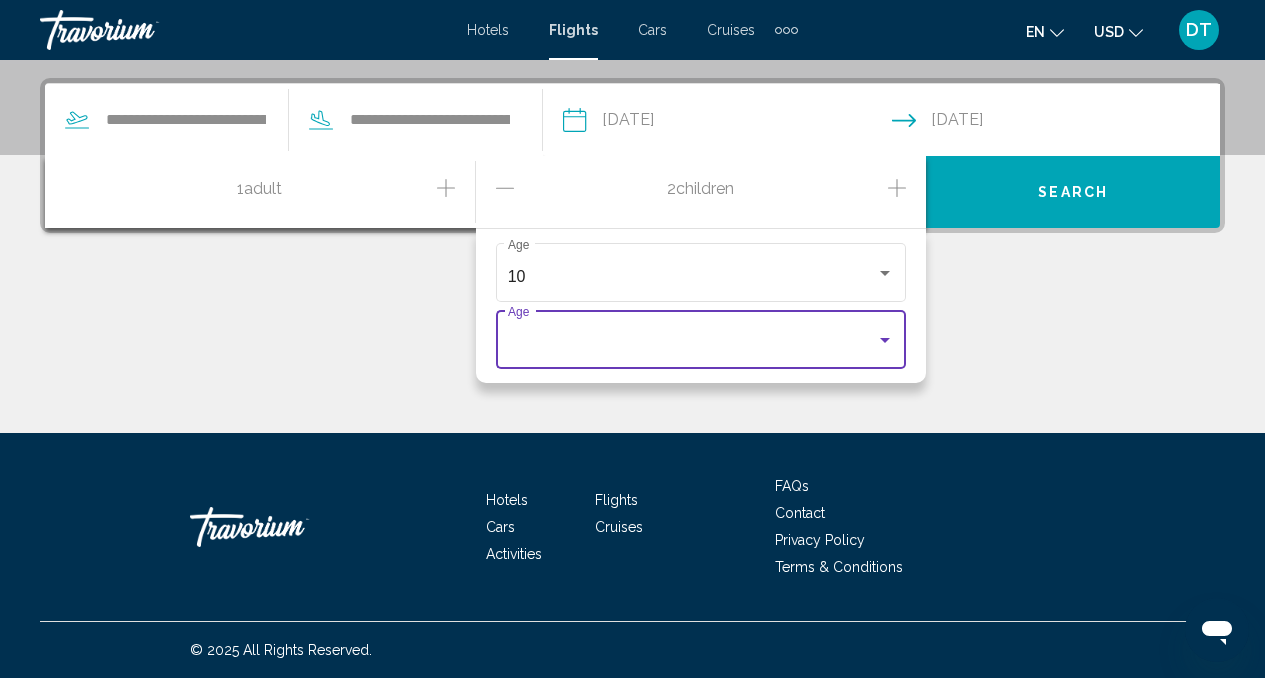 scroll, scrollTop: 384, scrollLeft: 0, axis: vertical 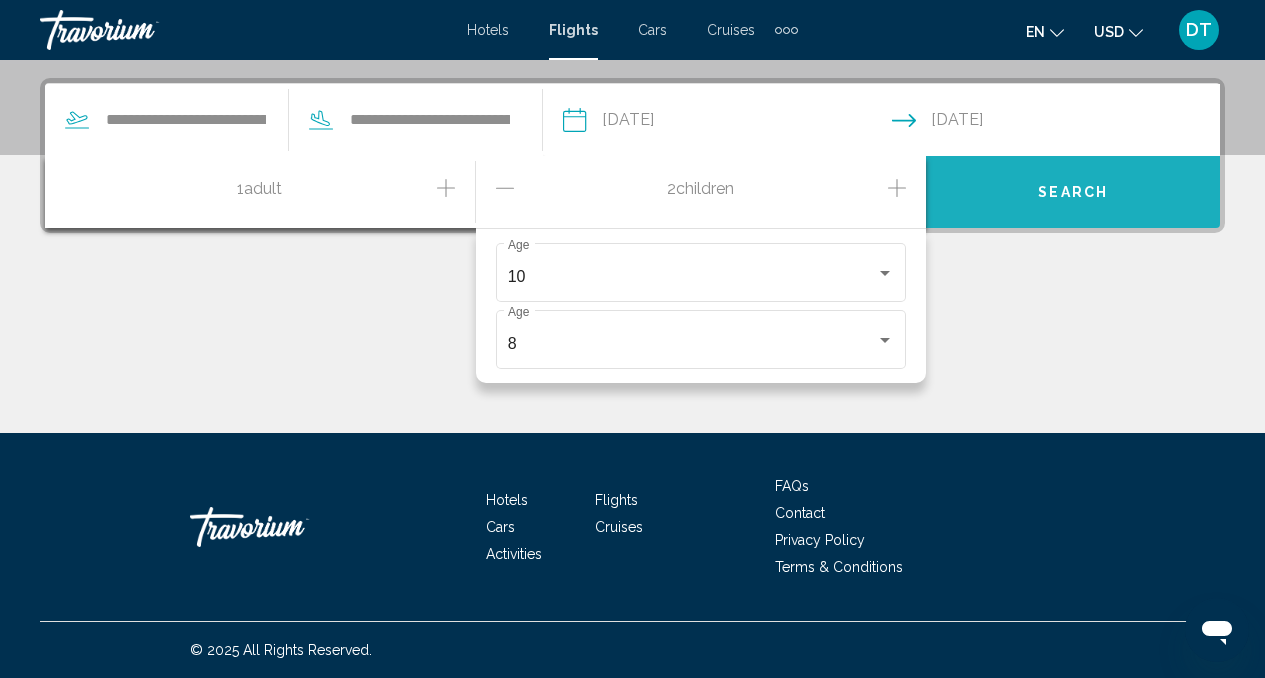 click on "Search" at bounding box center [1073, 193] 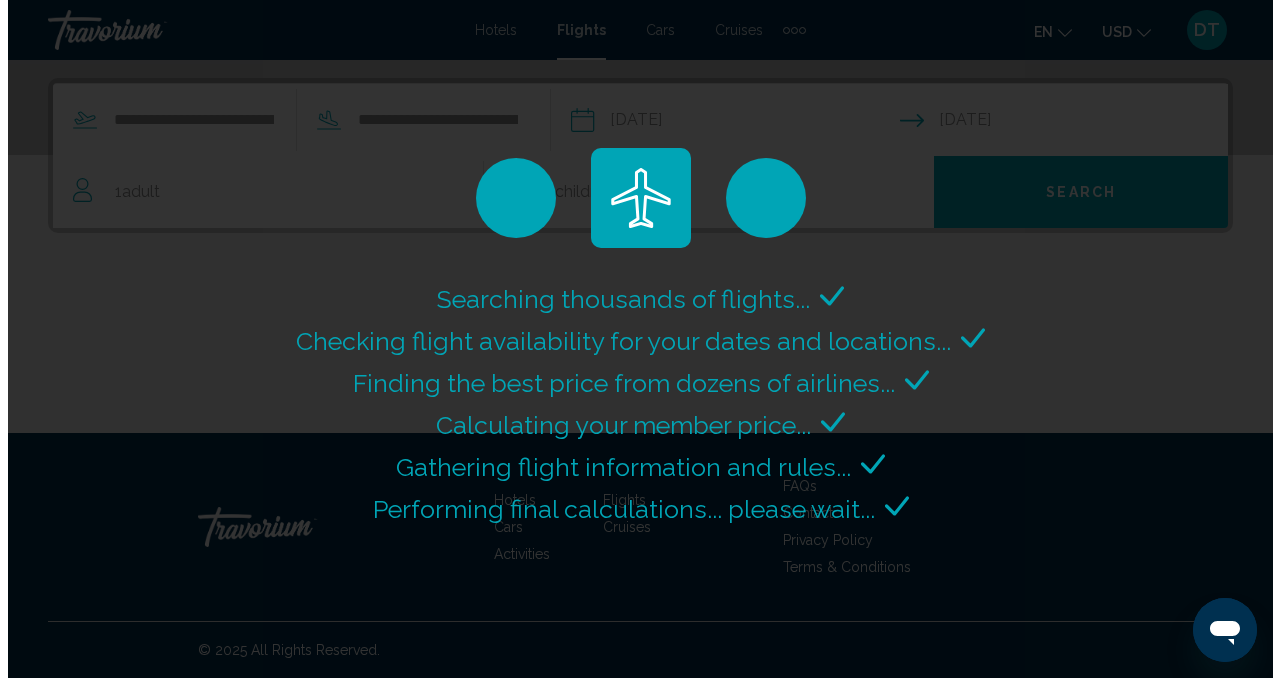 scroll, scrollTop: 0, scrollLeft: 0, axis: both 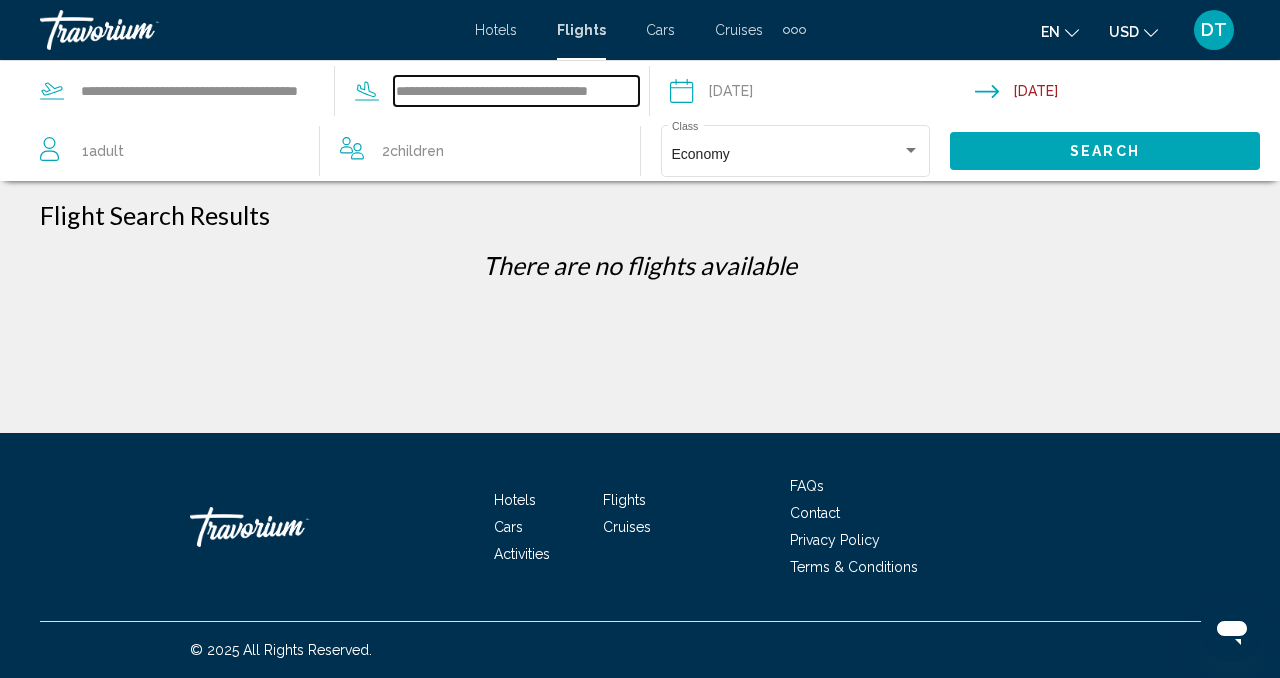 click on "**********" at bounding box center (516, 91) 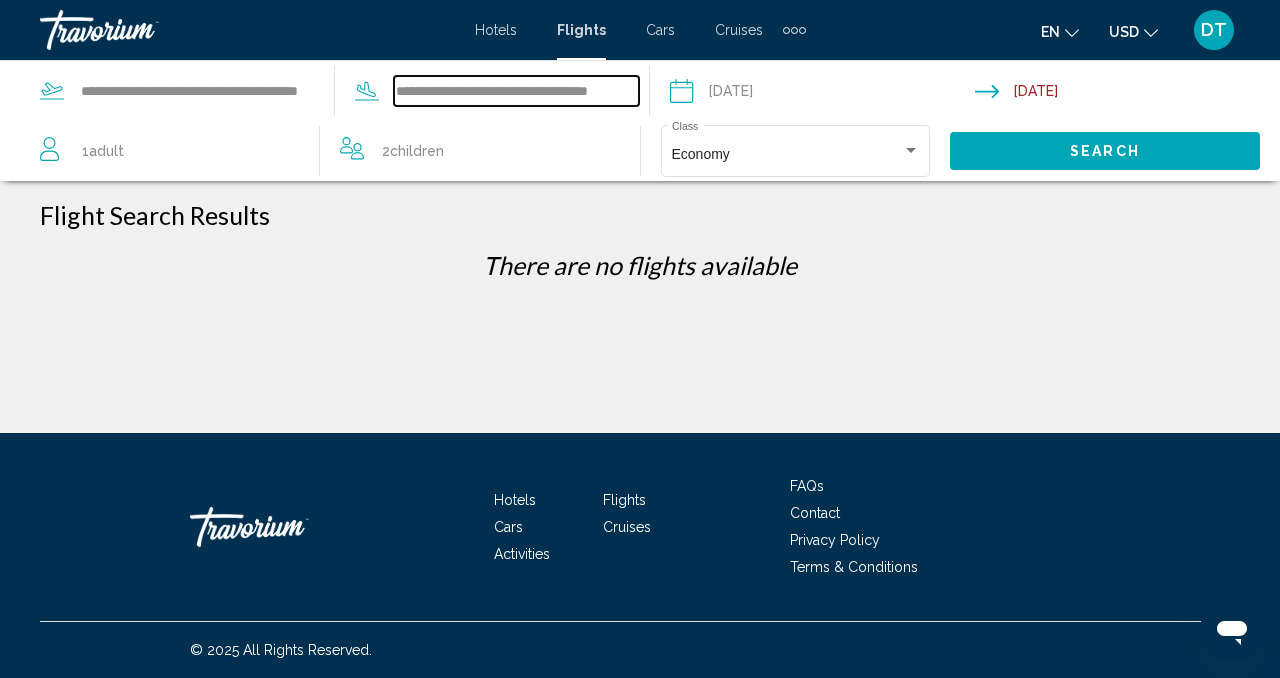 click on "**********" at bounding box center (516, 91) 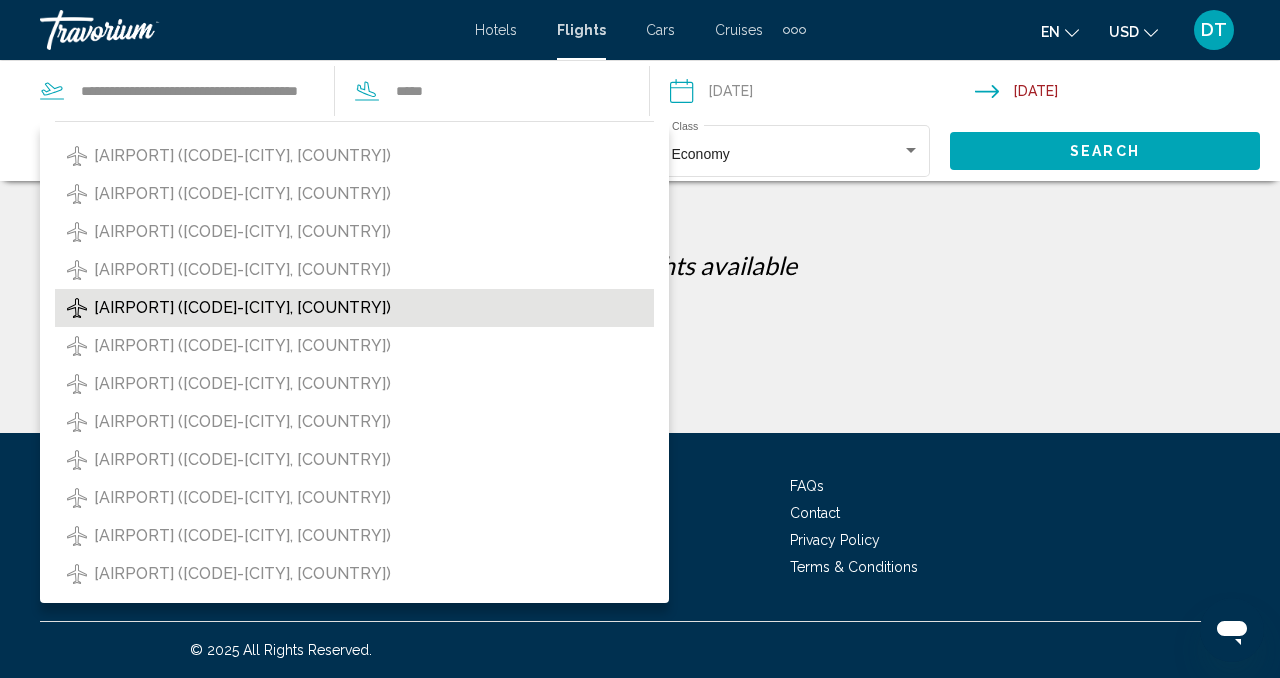 click on "Luxor International (LXR-Luxor, Egypt)" at bounding box center [242, 308] 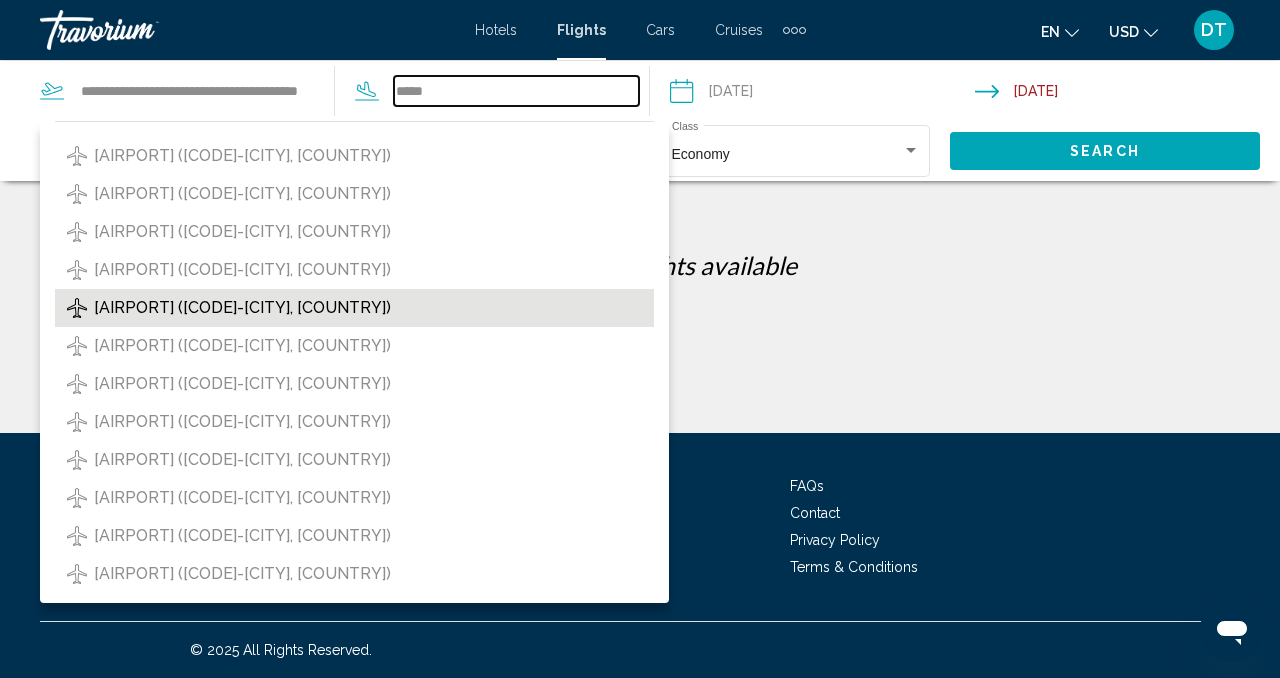 type on "**********" 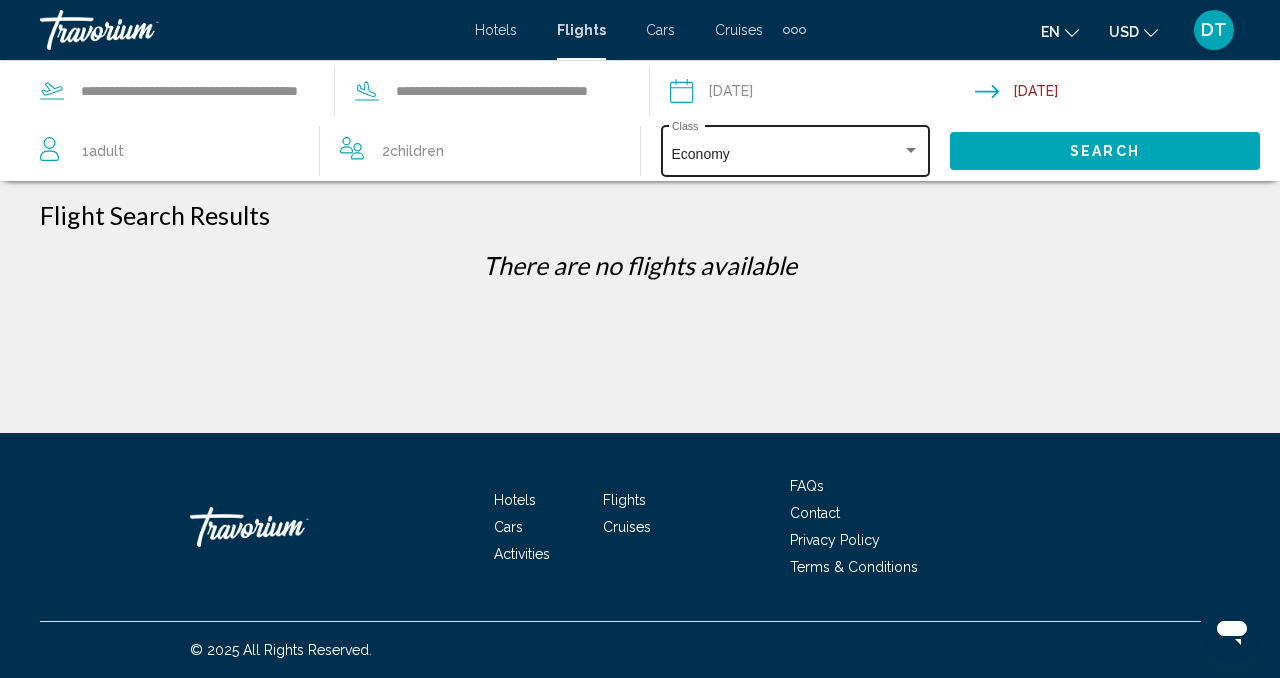 click on "Economy Class" 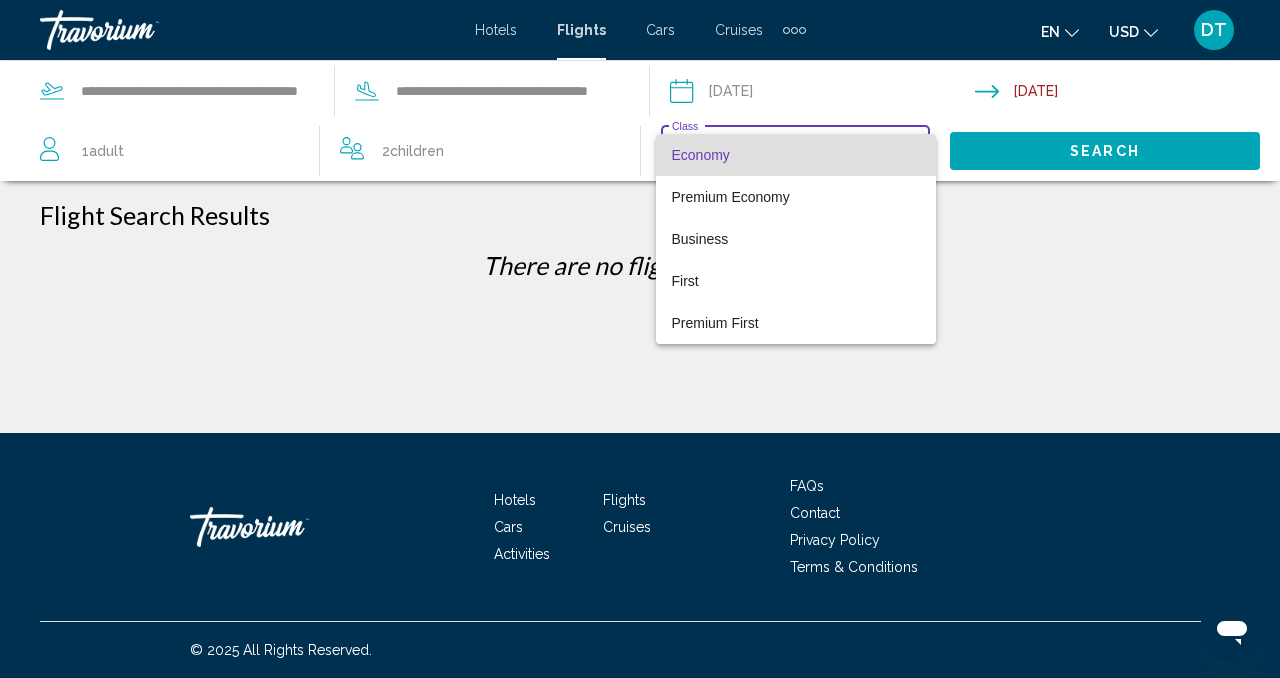 click at bounding box center [640, 339] 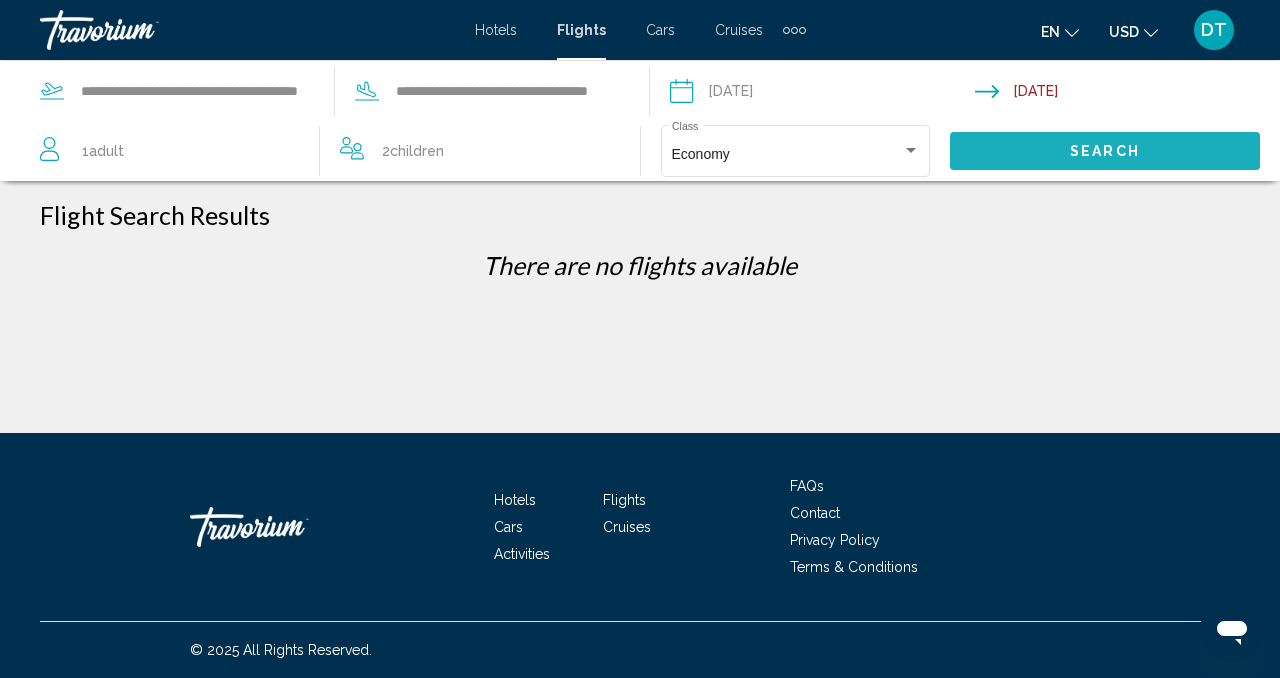 click on "Search" 